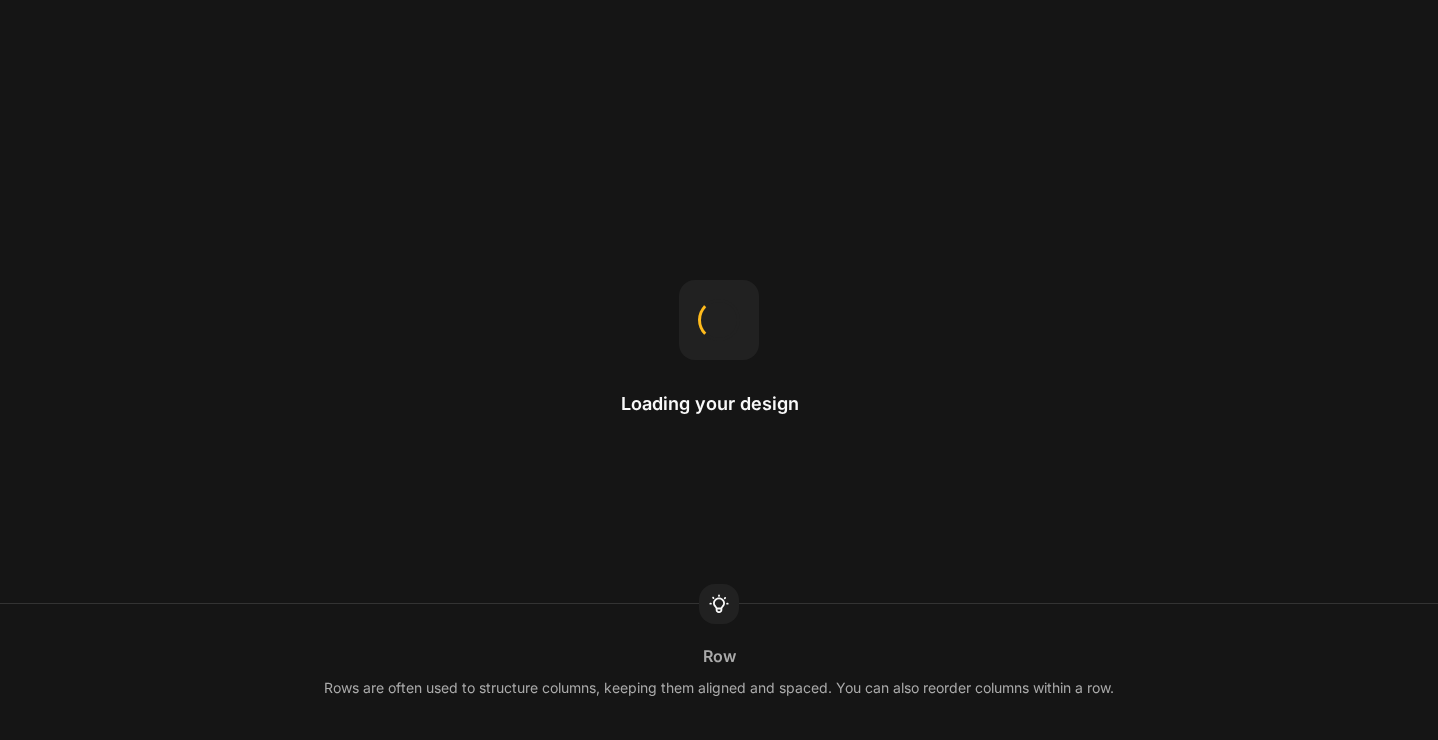 scroll, scrollTop: 0, scrollLeft: 0, axis: both 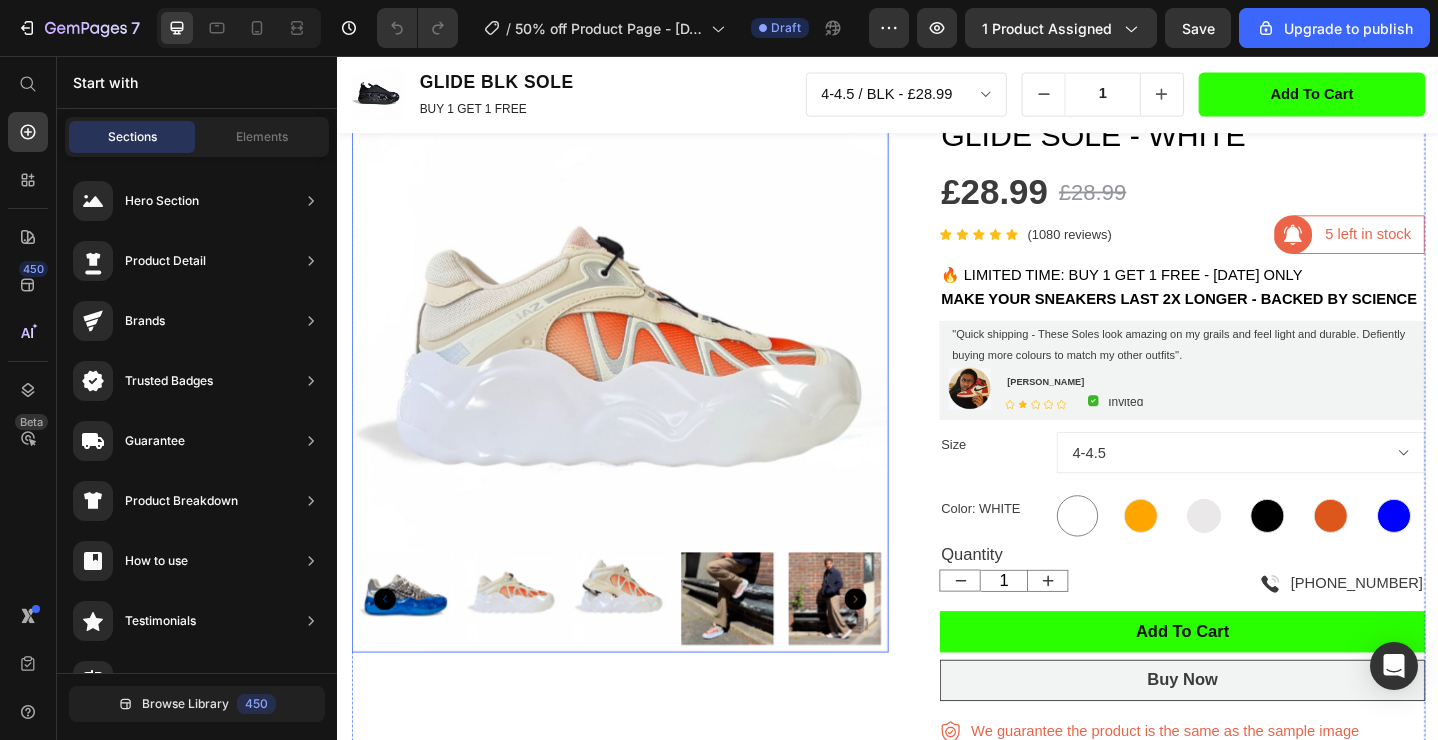 click 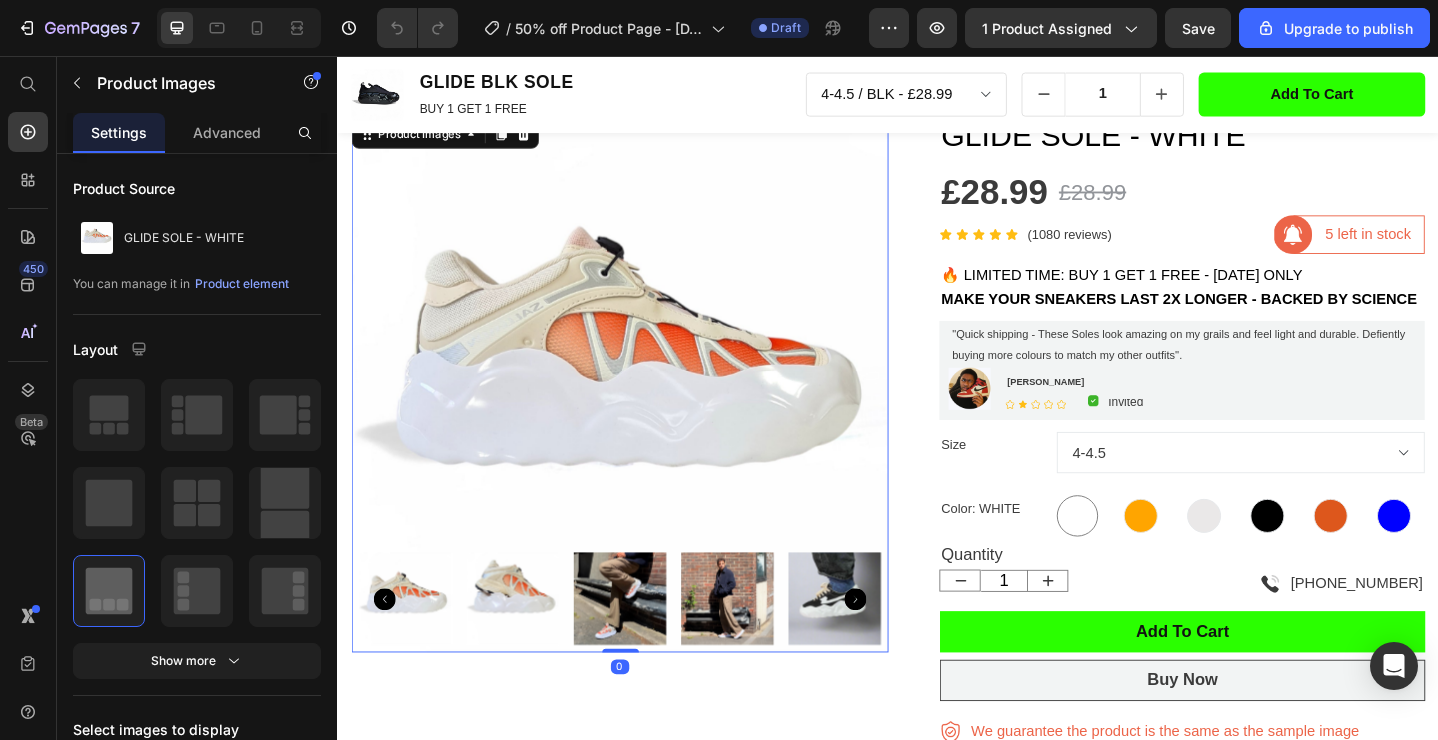 click 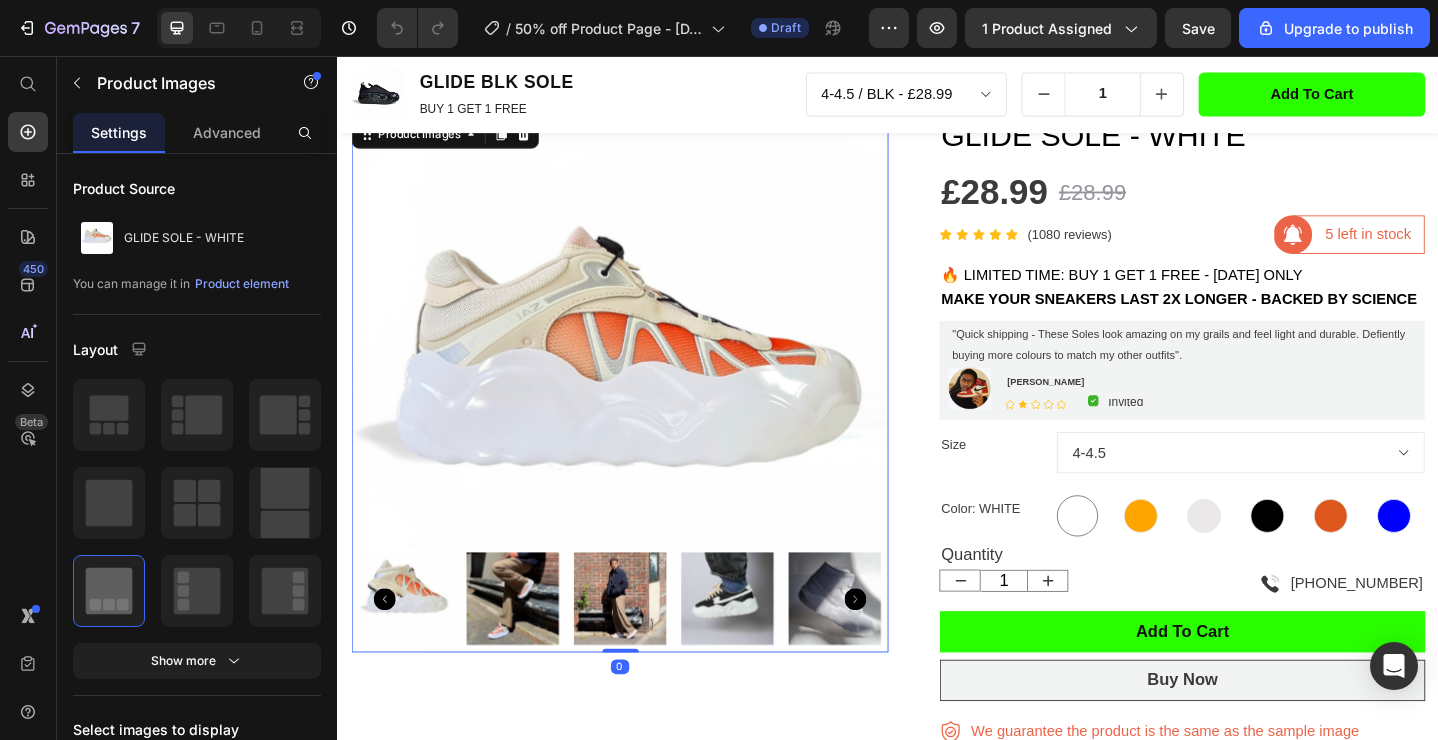click 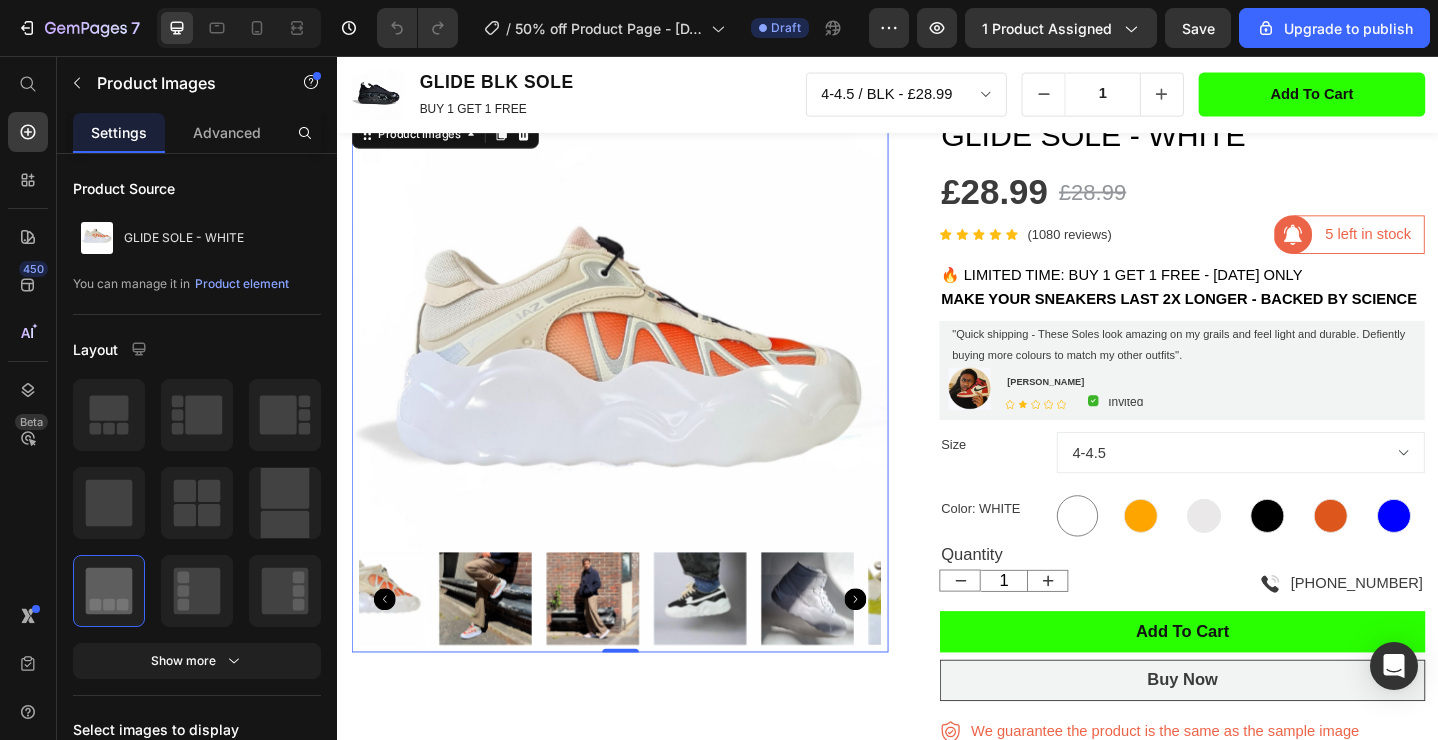 click 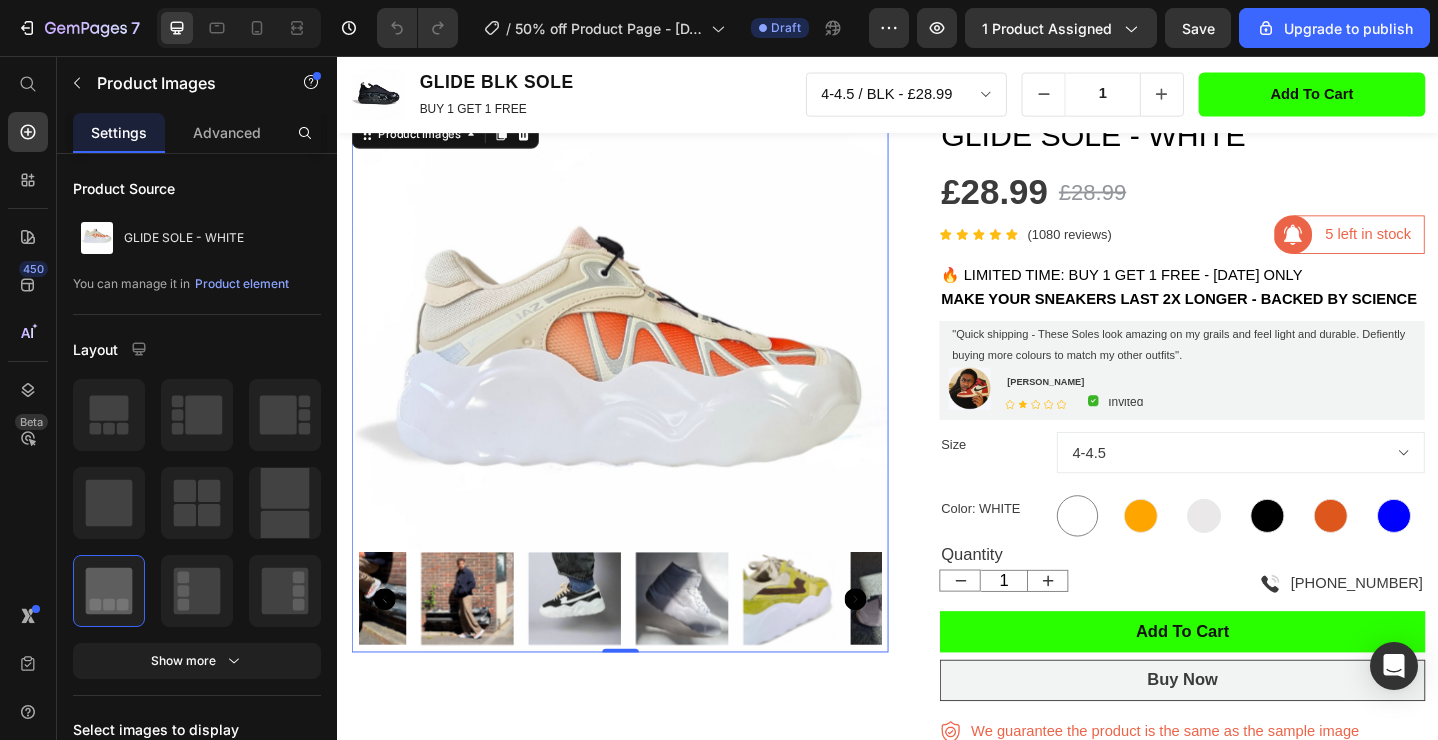 click 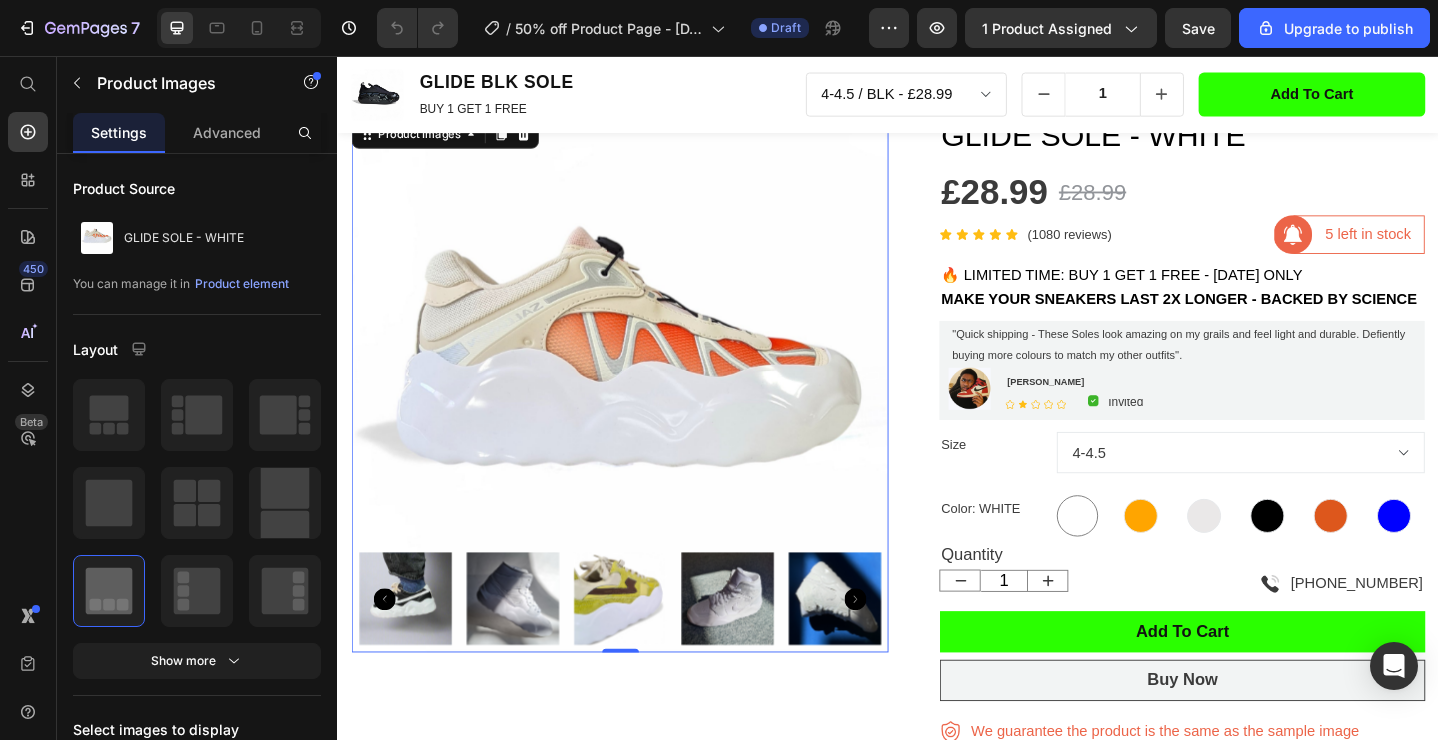 click 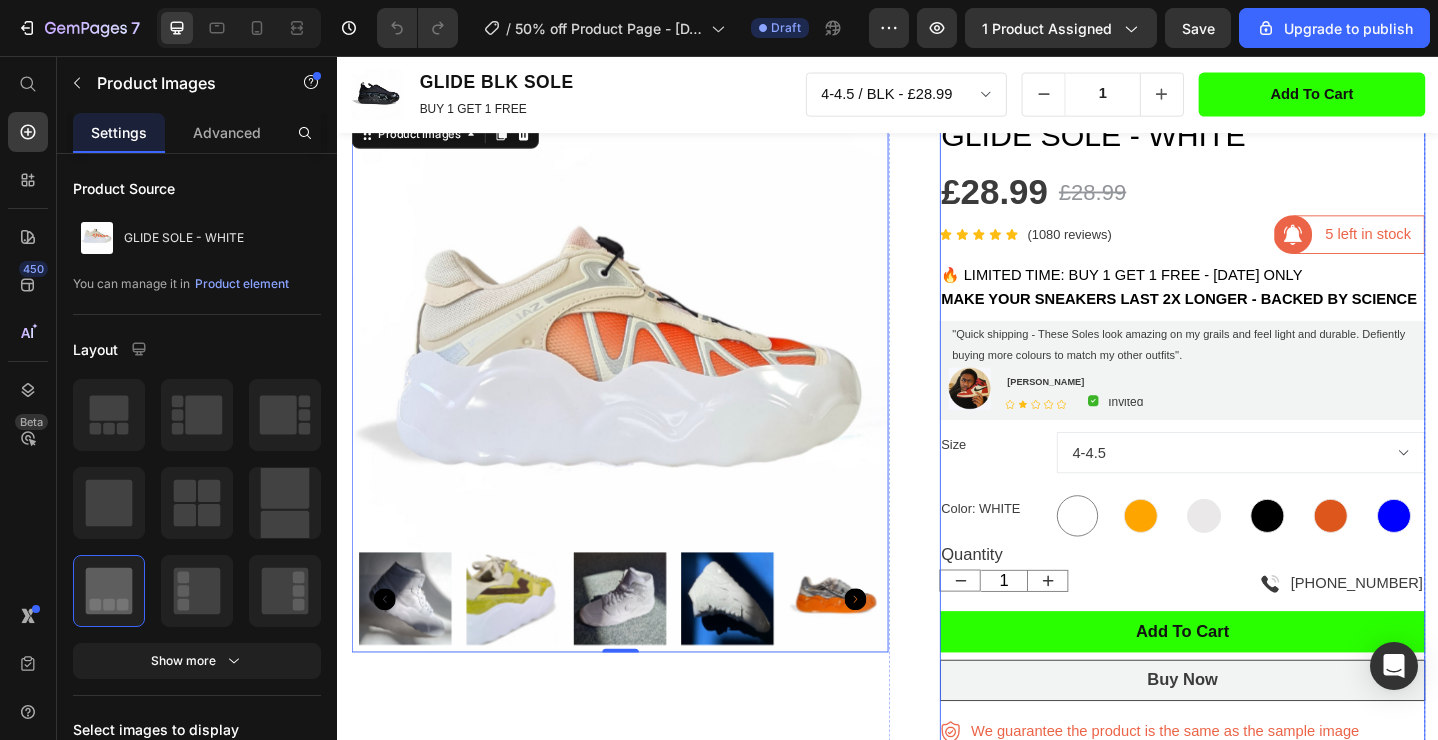 click at bounding box center (1350, 557) 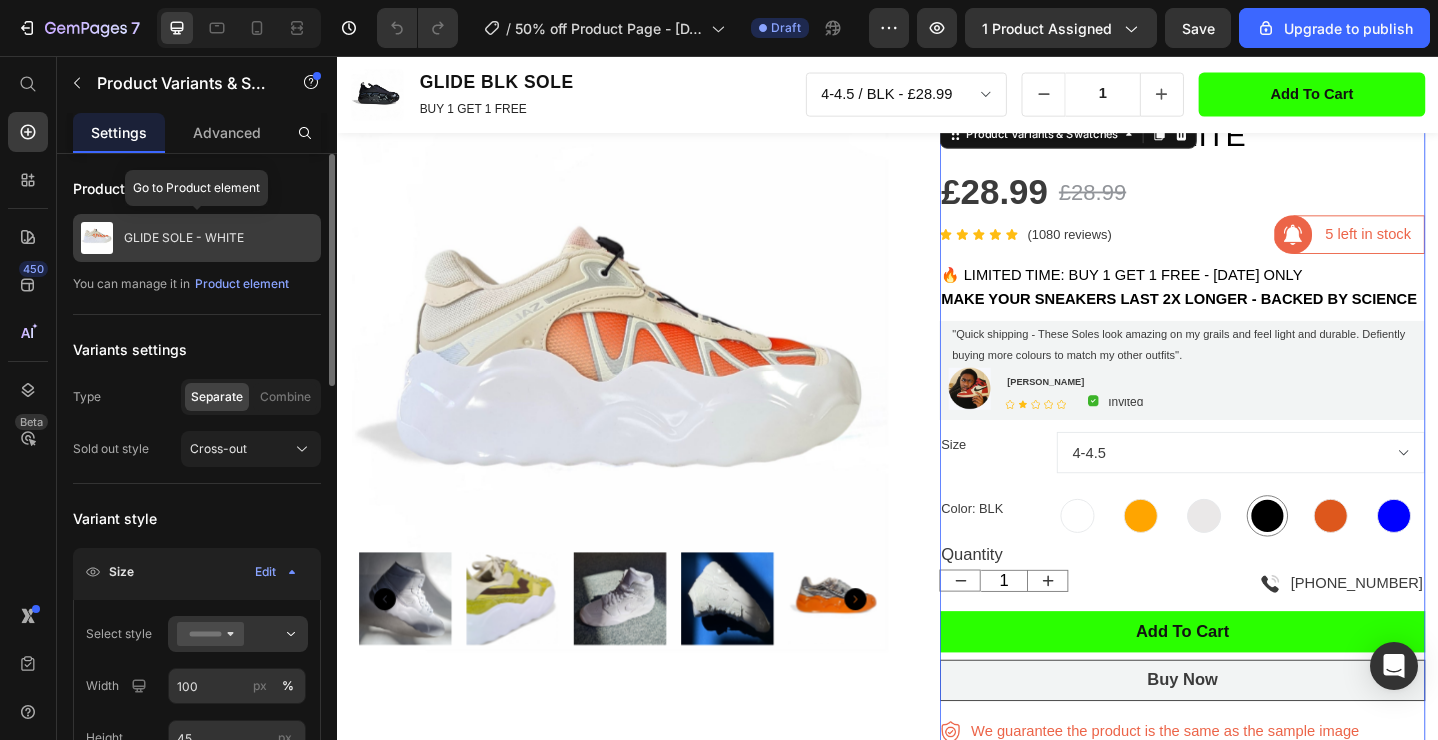 click on "GLIDE SOLE - WHITE" at bounding box center (197, 238) 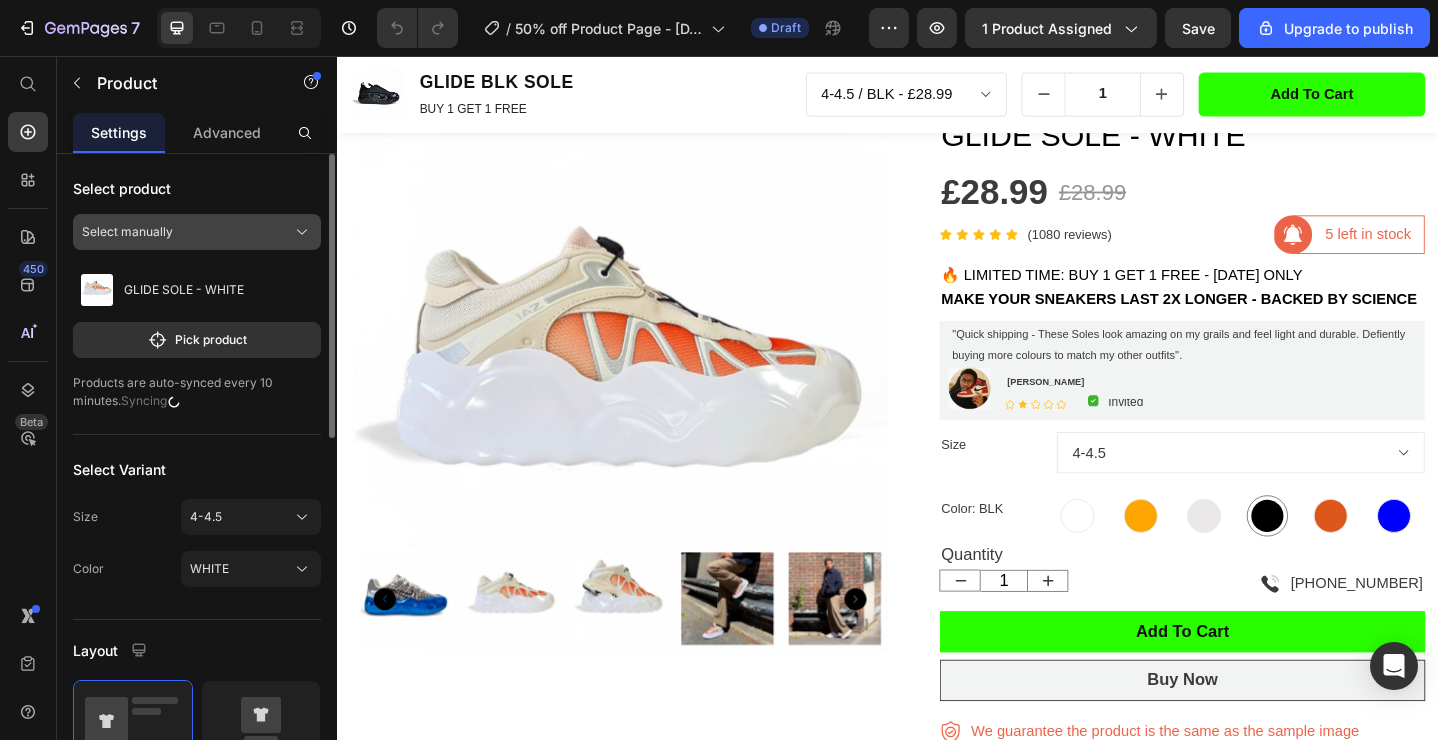 click on "Select manually" at bounding box center (197, 232) 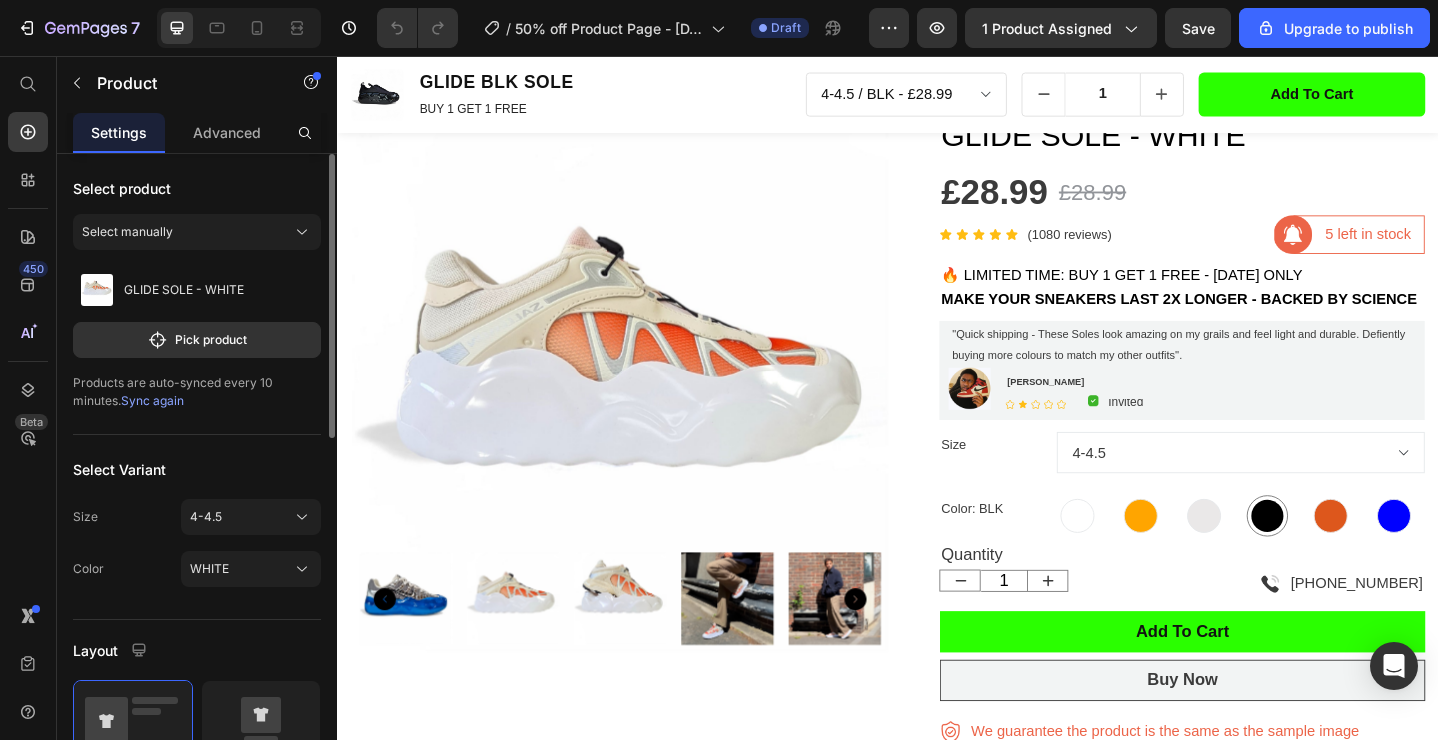 click on "Select product" at bounding box center [197, 188] 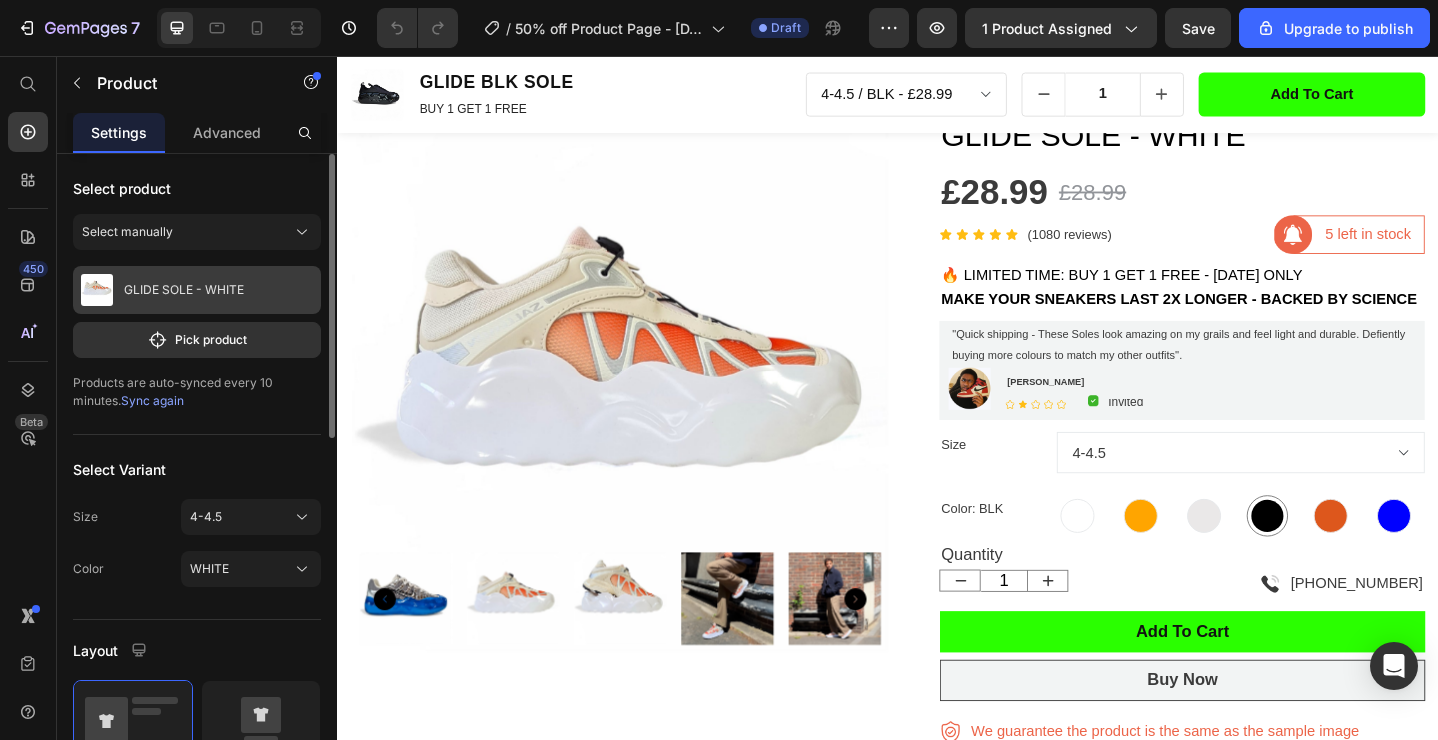 click on "GLIDE SOLE - WHITE" at bounding box center [184, 290] 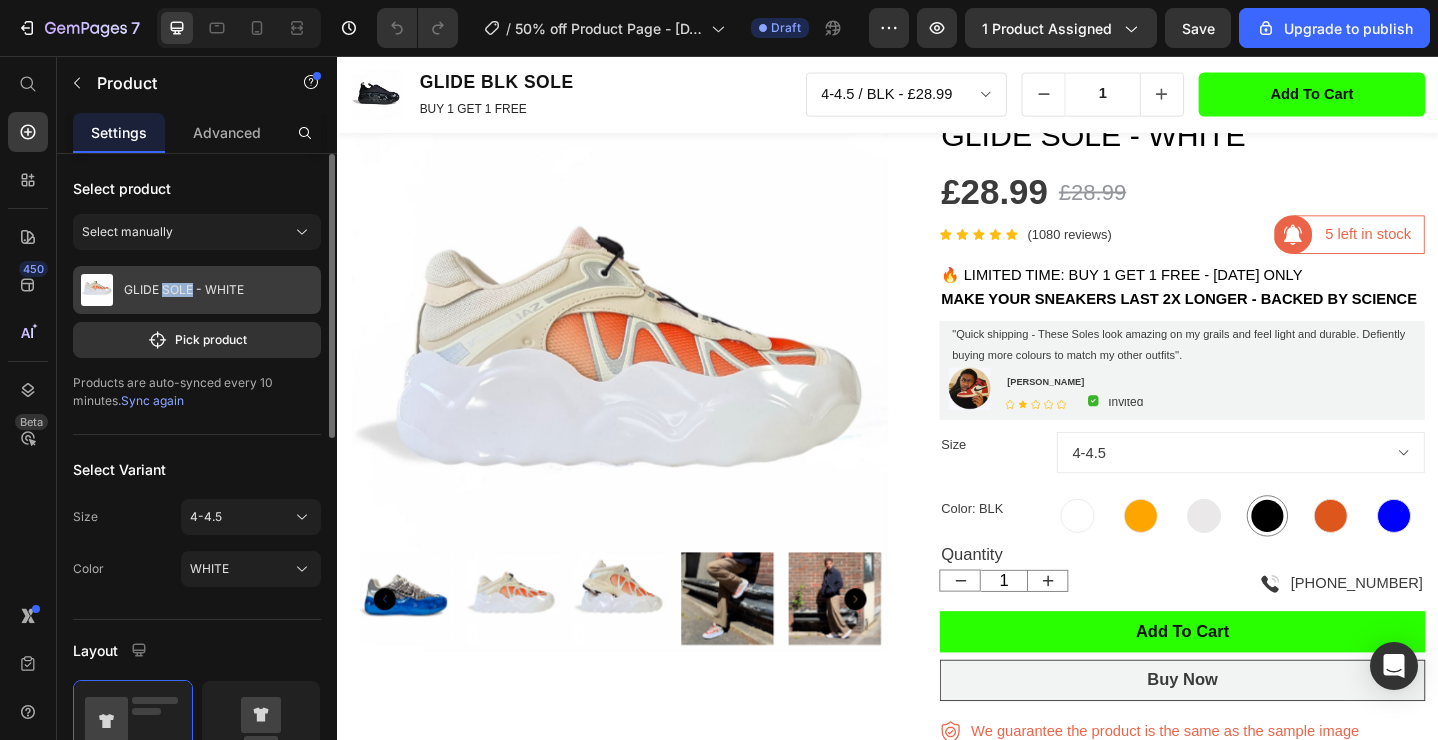 click on "GLIDE SOLE - WHITE" at bounding box center [184, 290] 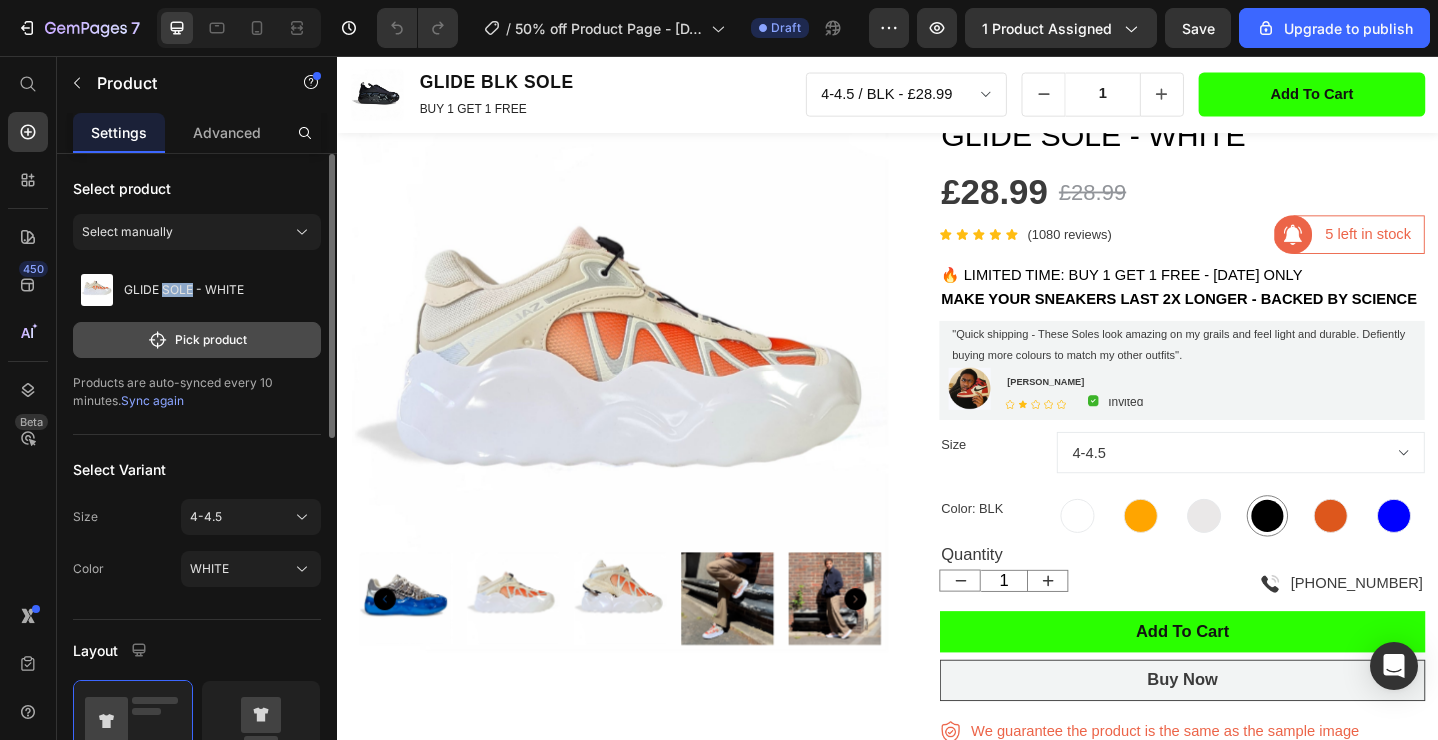 click on "Pick product" at bounding box center [197, 340] 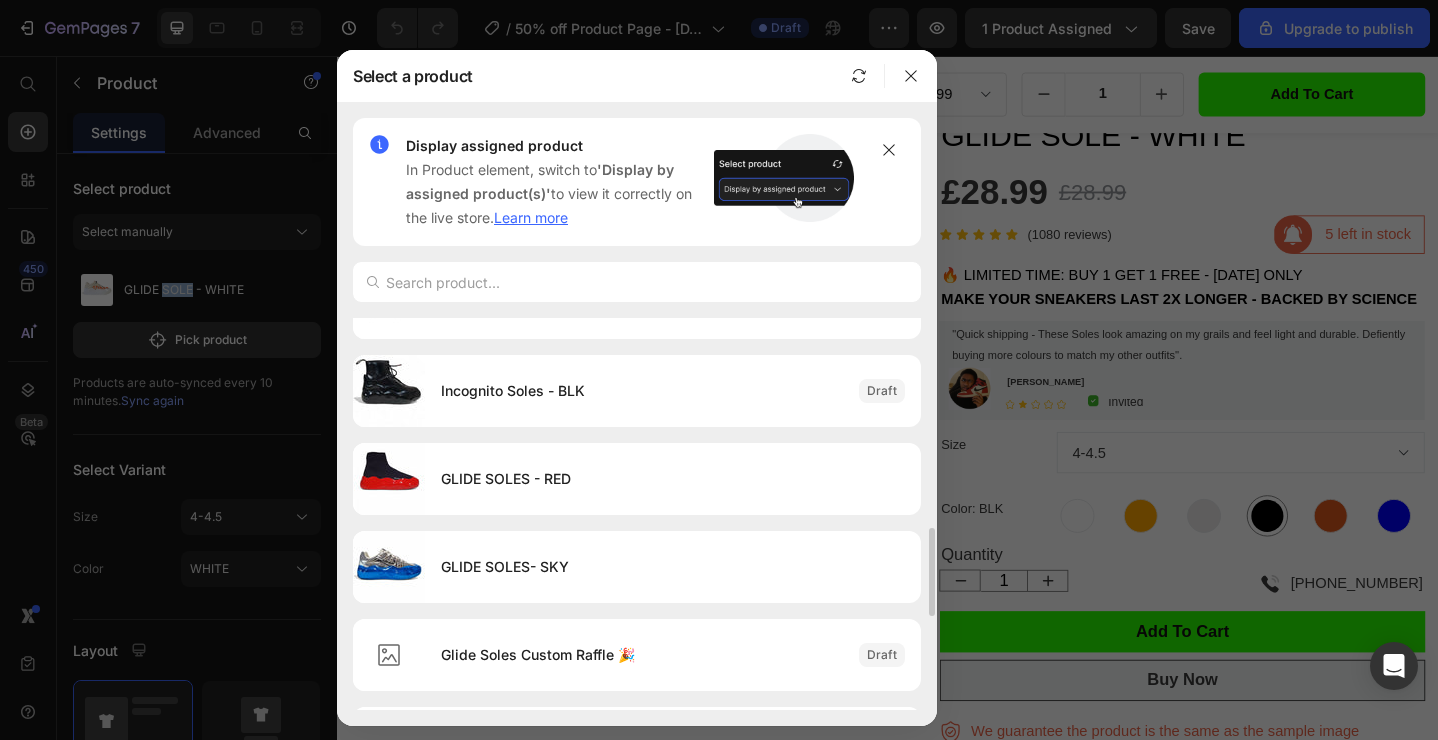 scroll, scrollTop: 1113, scrollLeft: 0, axis: vertical 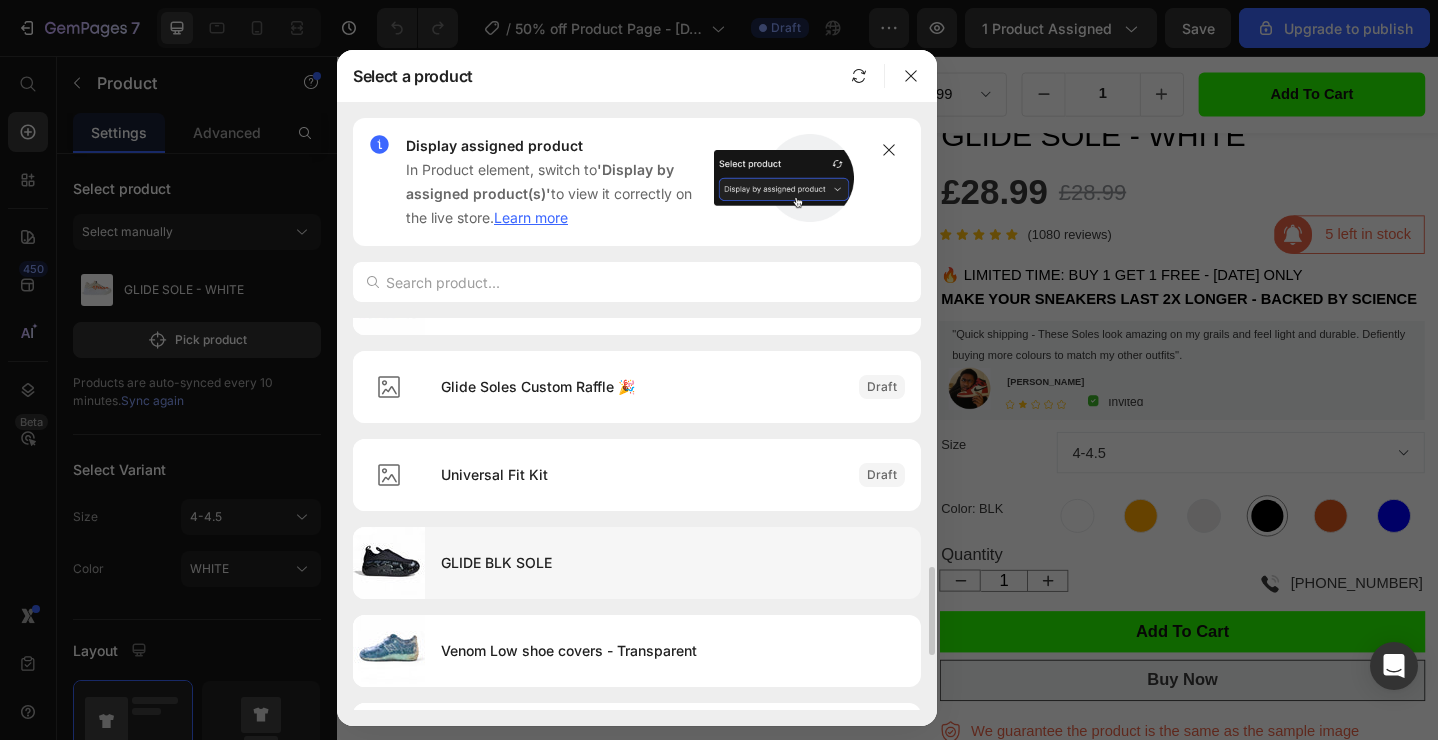click on "GLIDE BLK SOLE" at bounding box center [673, 563] 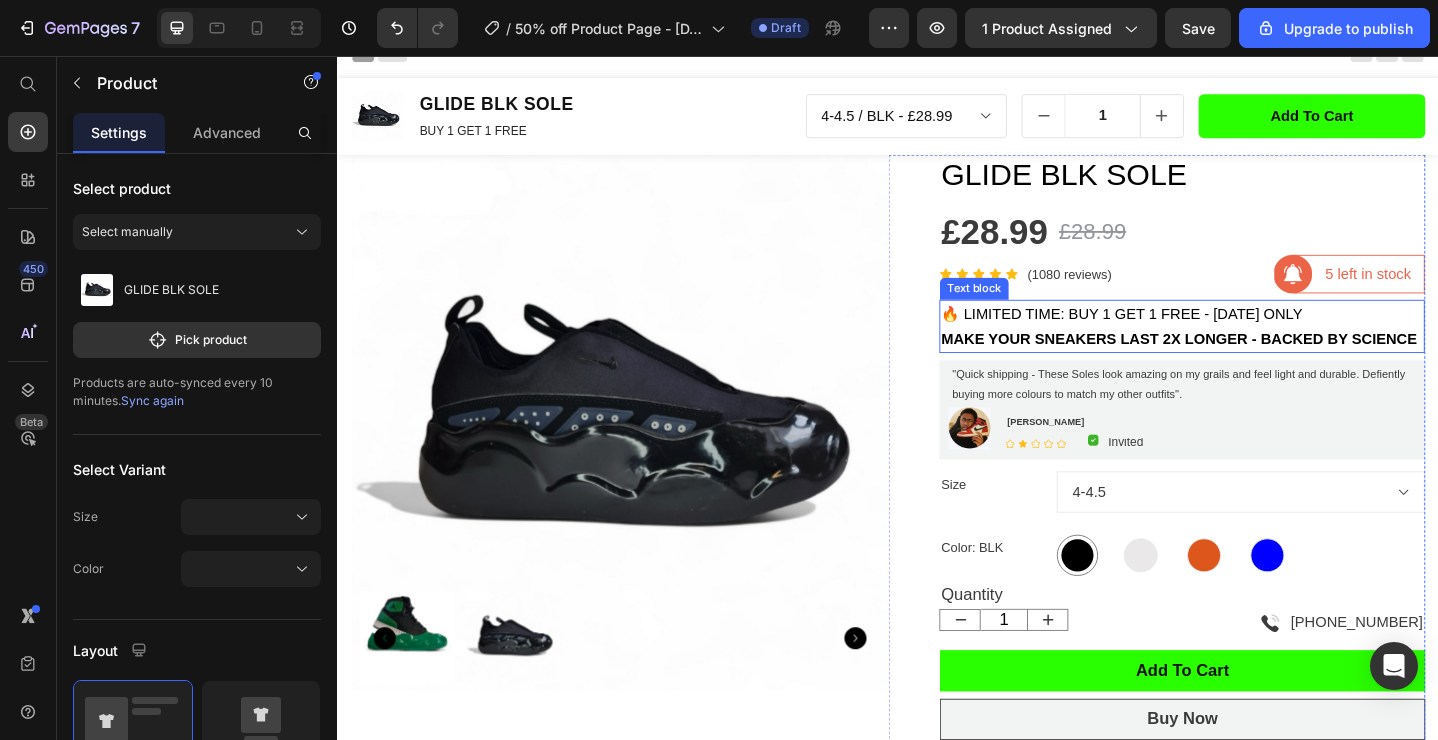 scroll, scrollTop: 0, scrollLeft: 0, axis: both 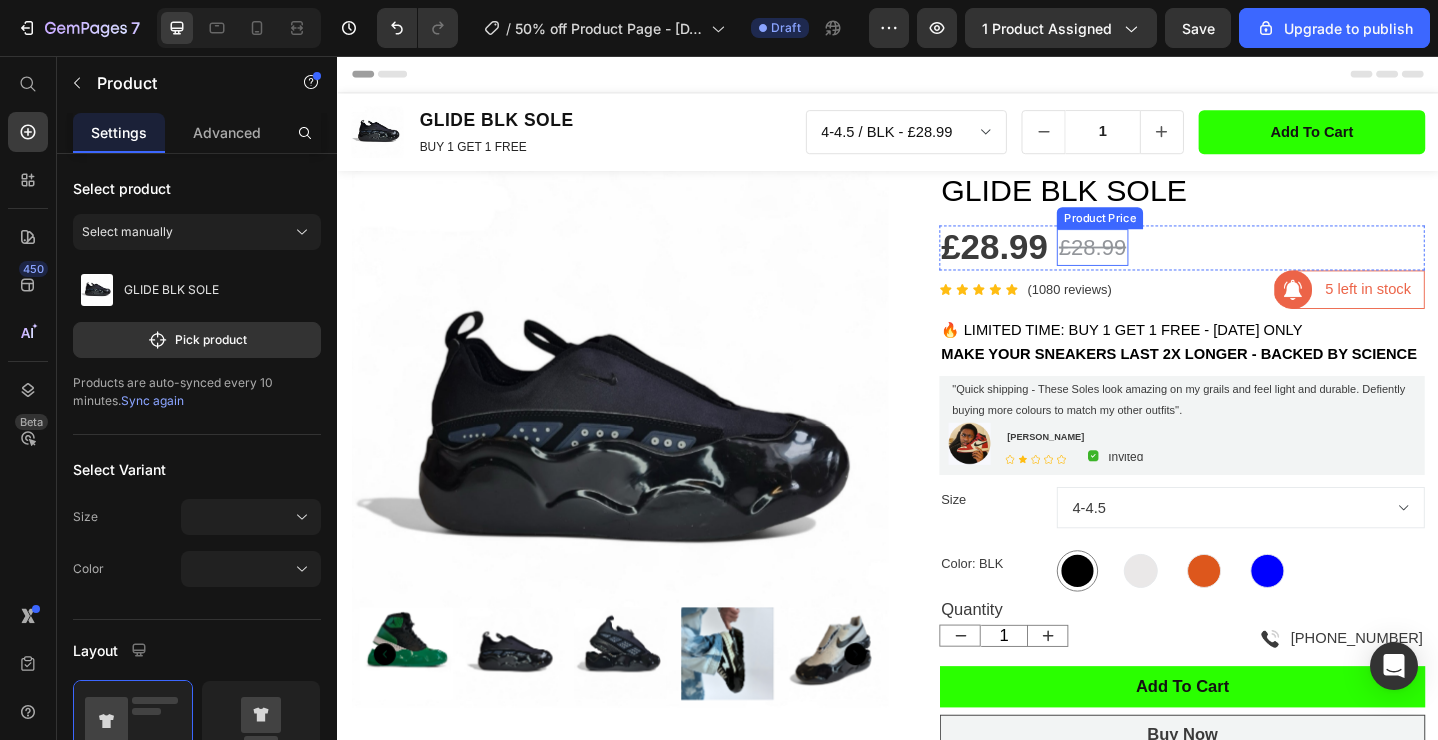 click on "£28.99" at bounding box center [1159, 265] 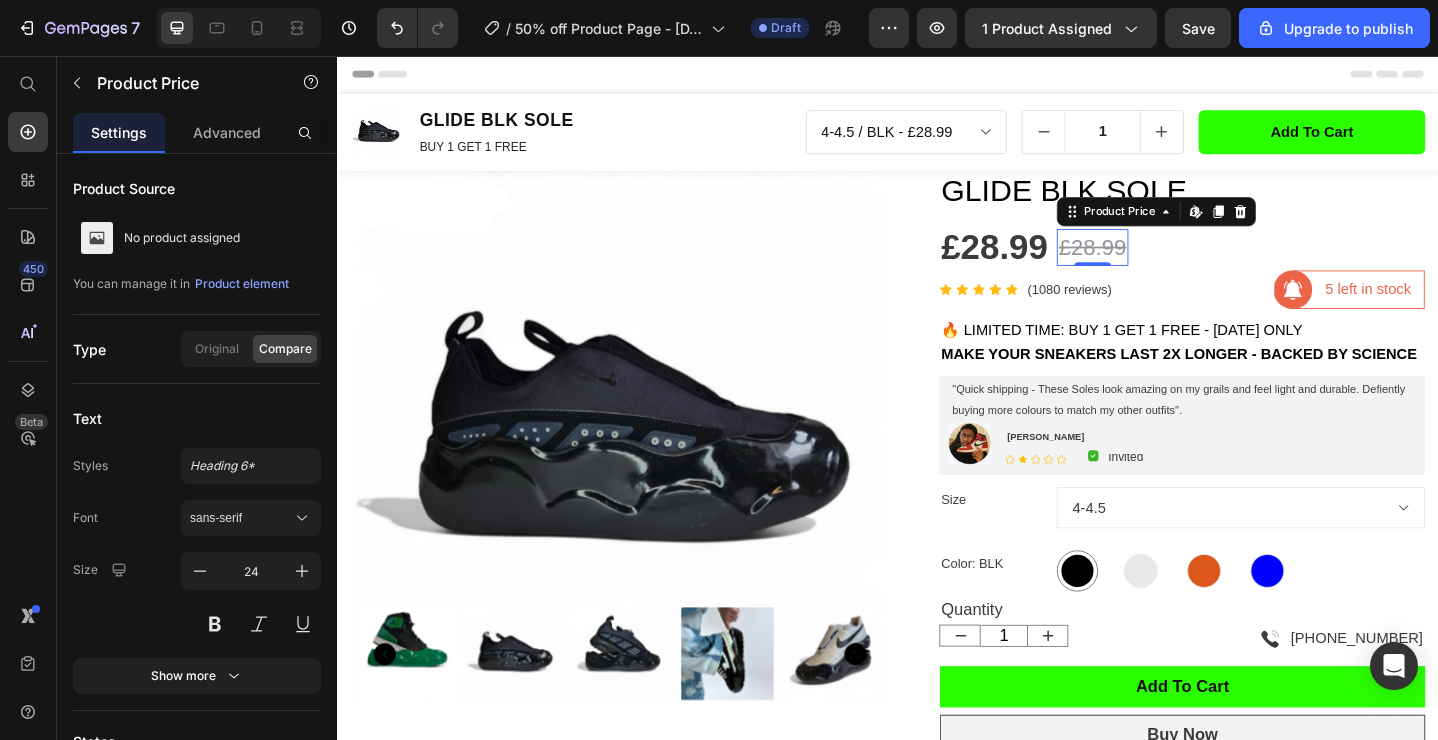click on "£28.99" at bounding box center [1159, 265] 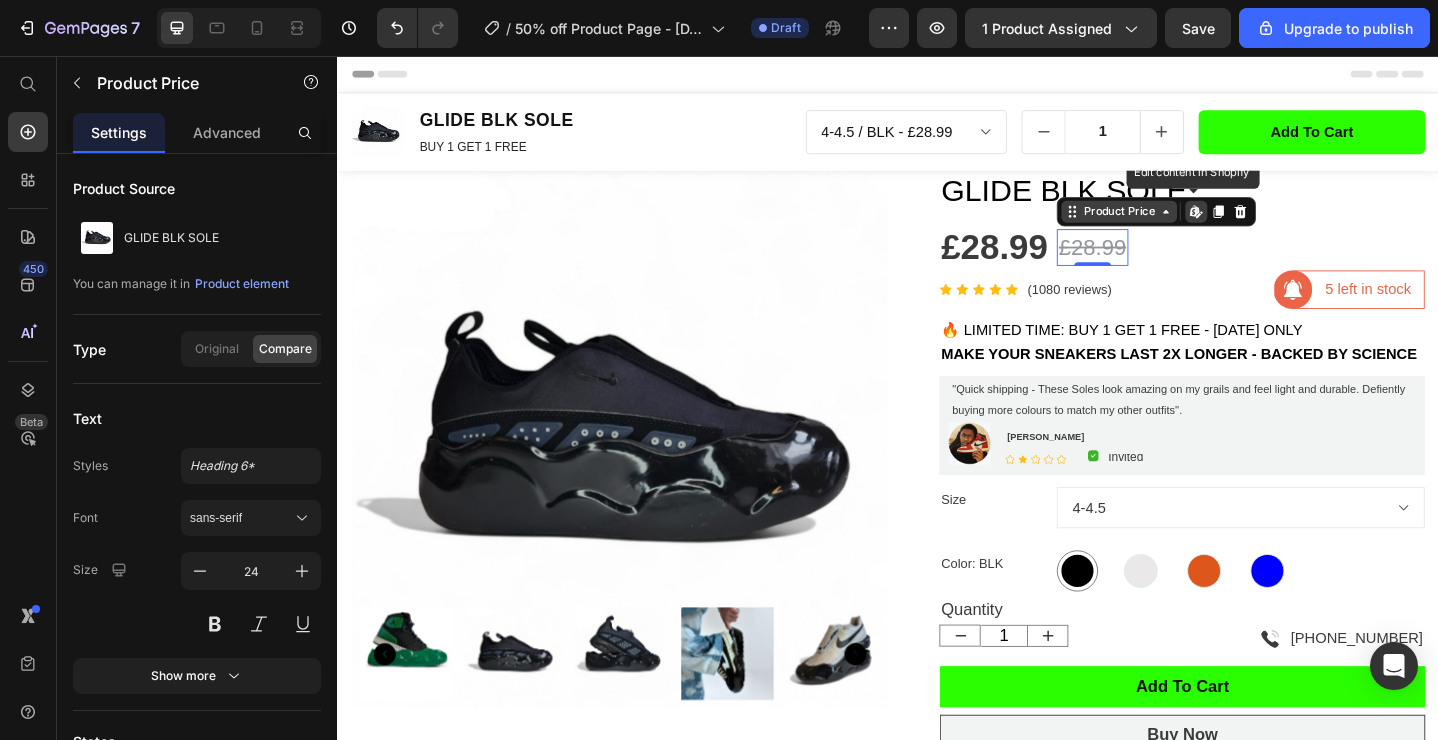 click on "Product Price" at bounding box center (1189, 226) 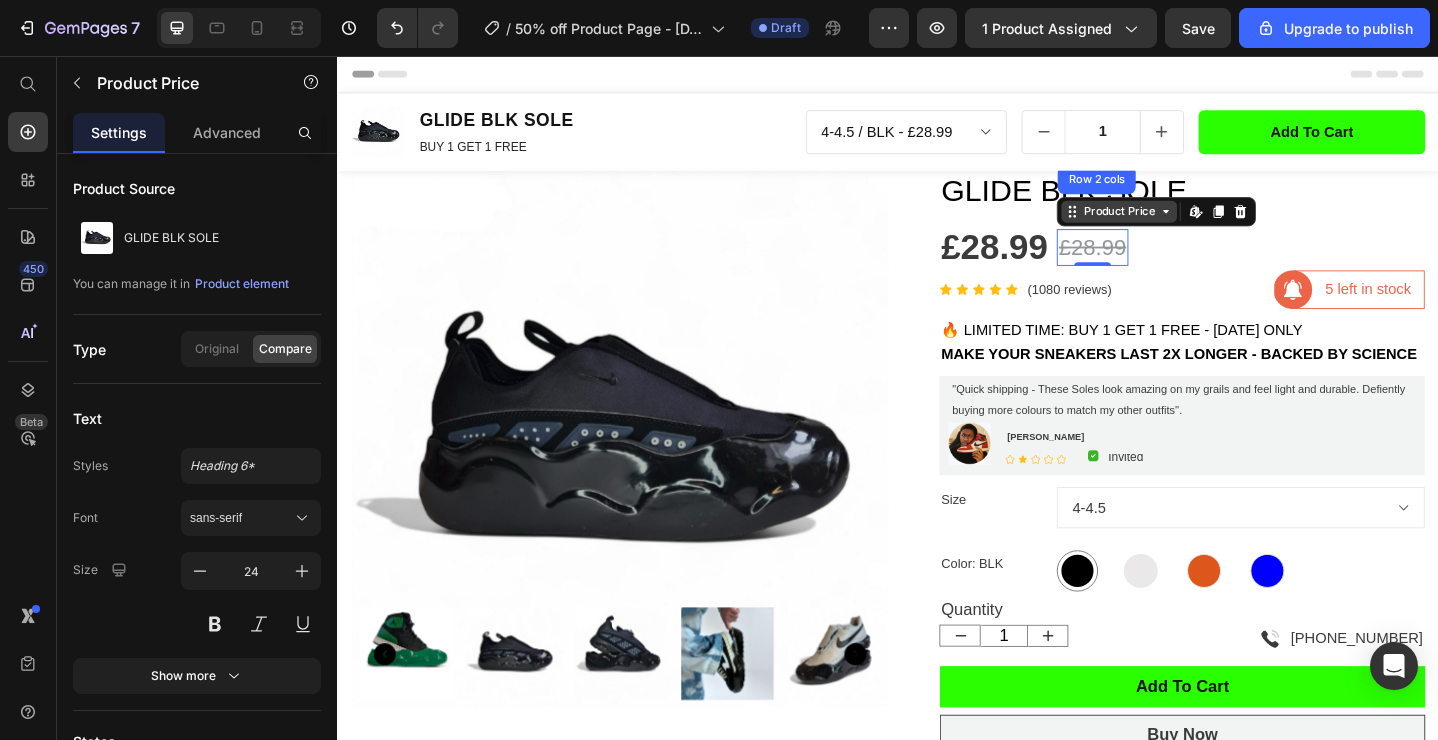 click on "Product Price" at bounding box center (1189, 226) 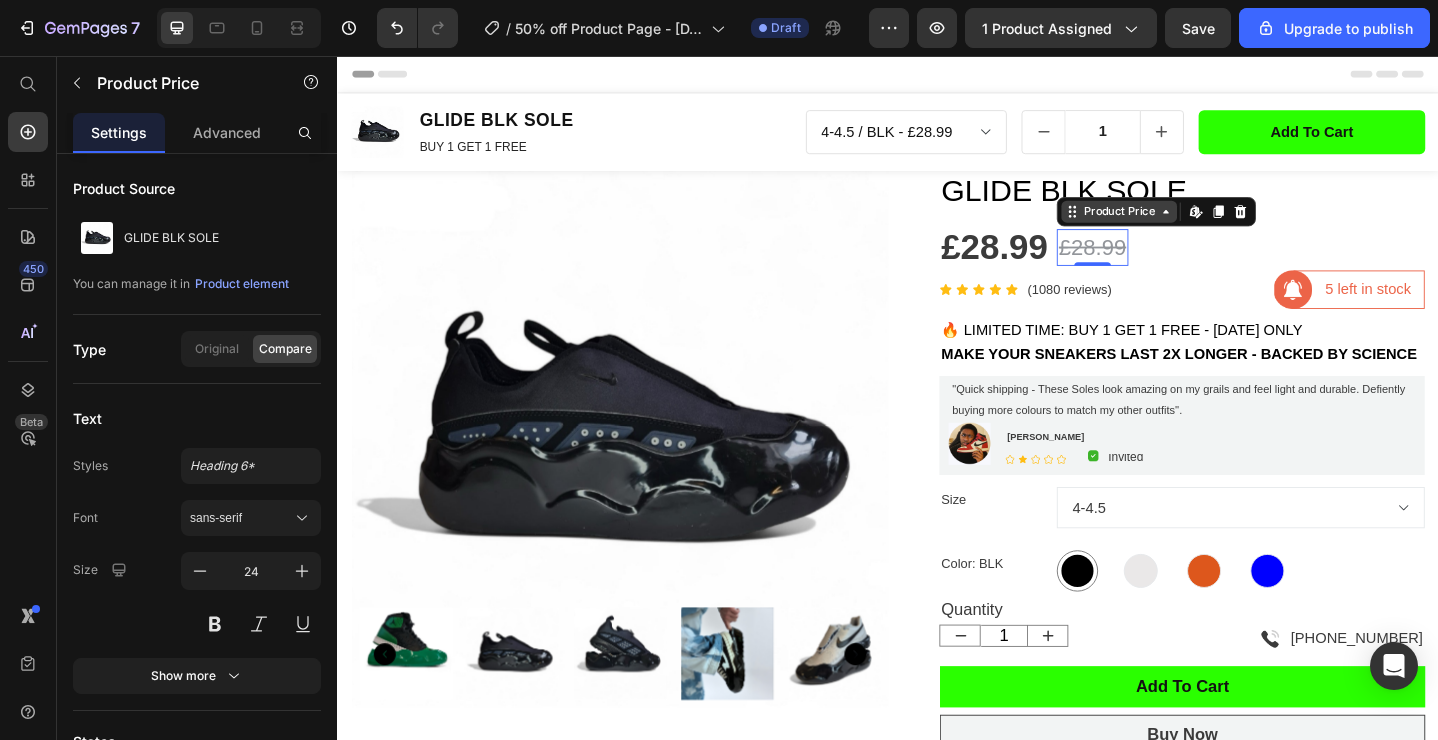 click 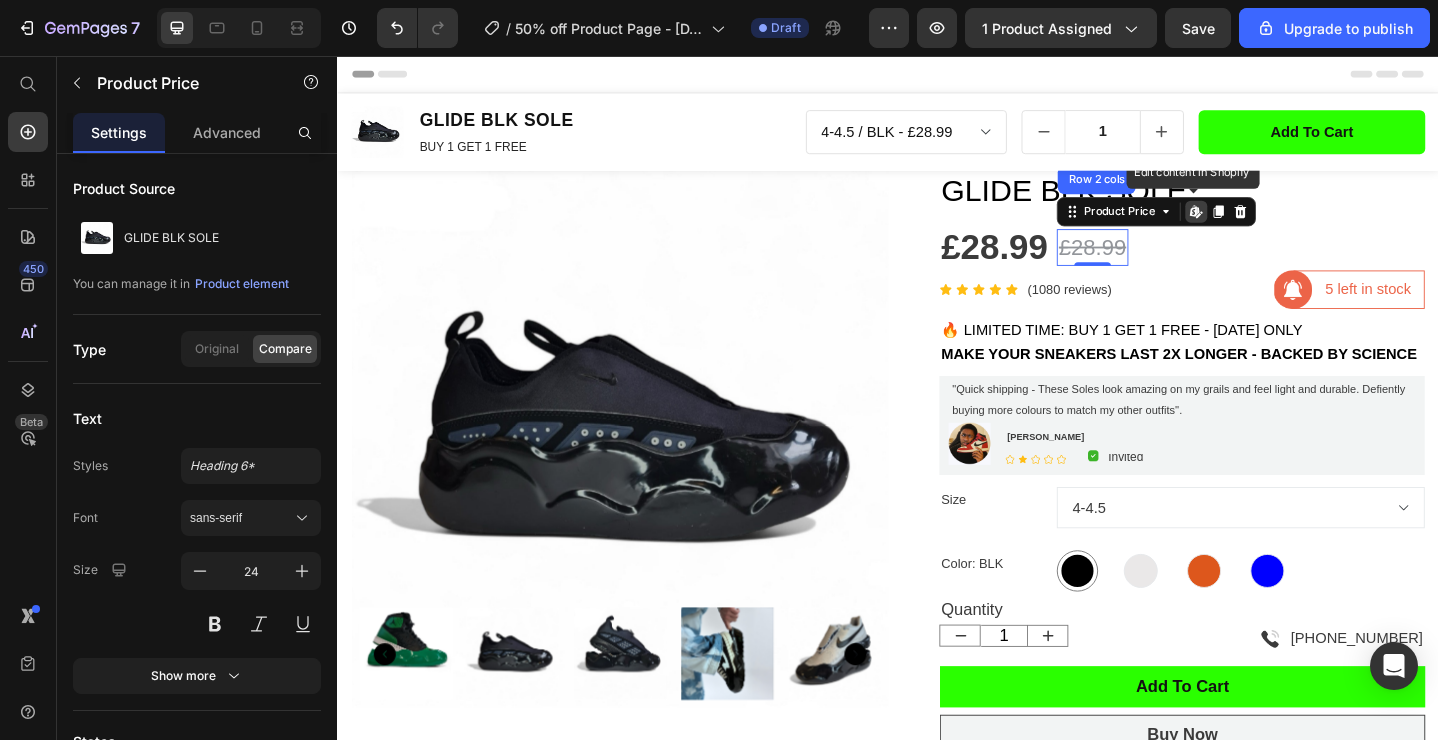 click 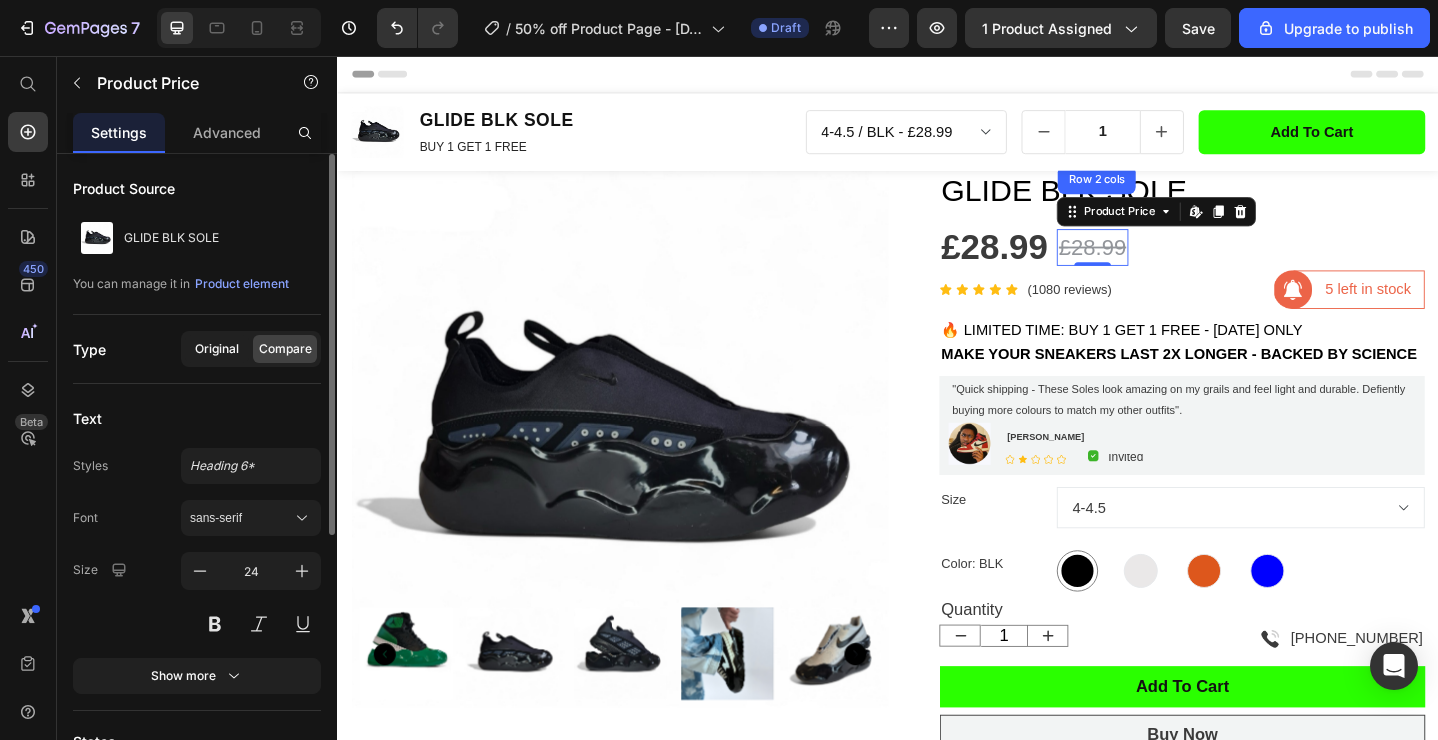 click on "Original" 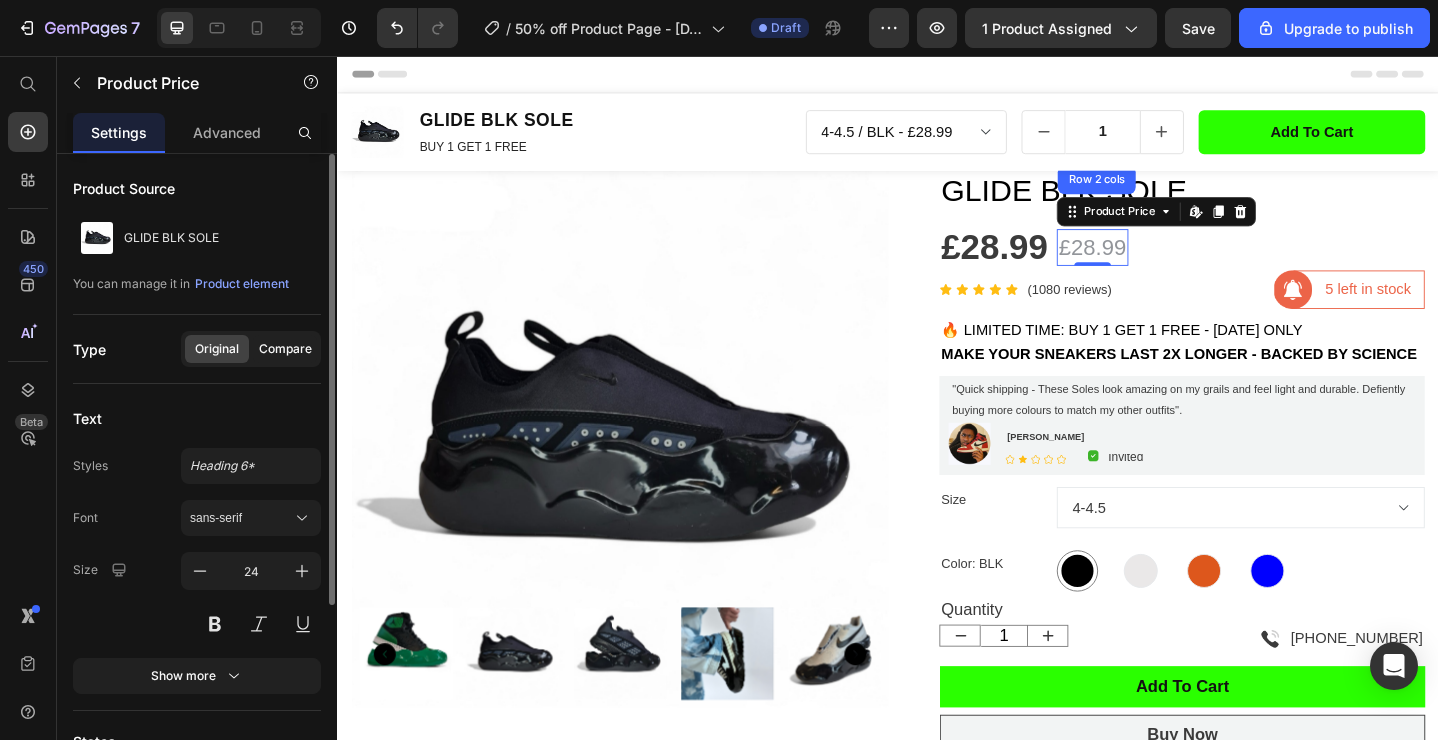 click on "Compare" 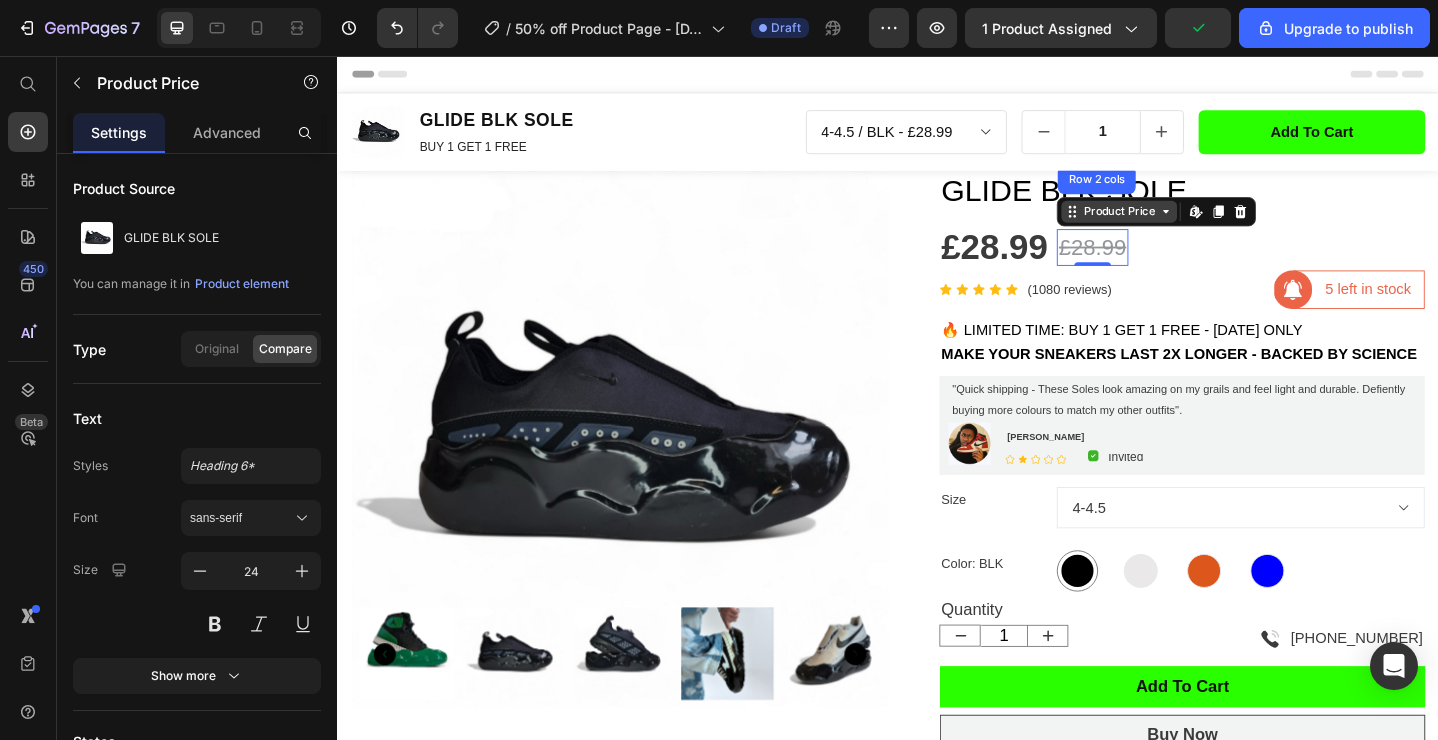 click 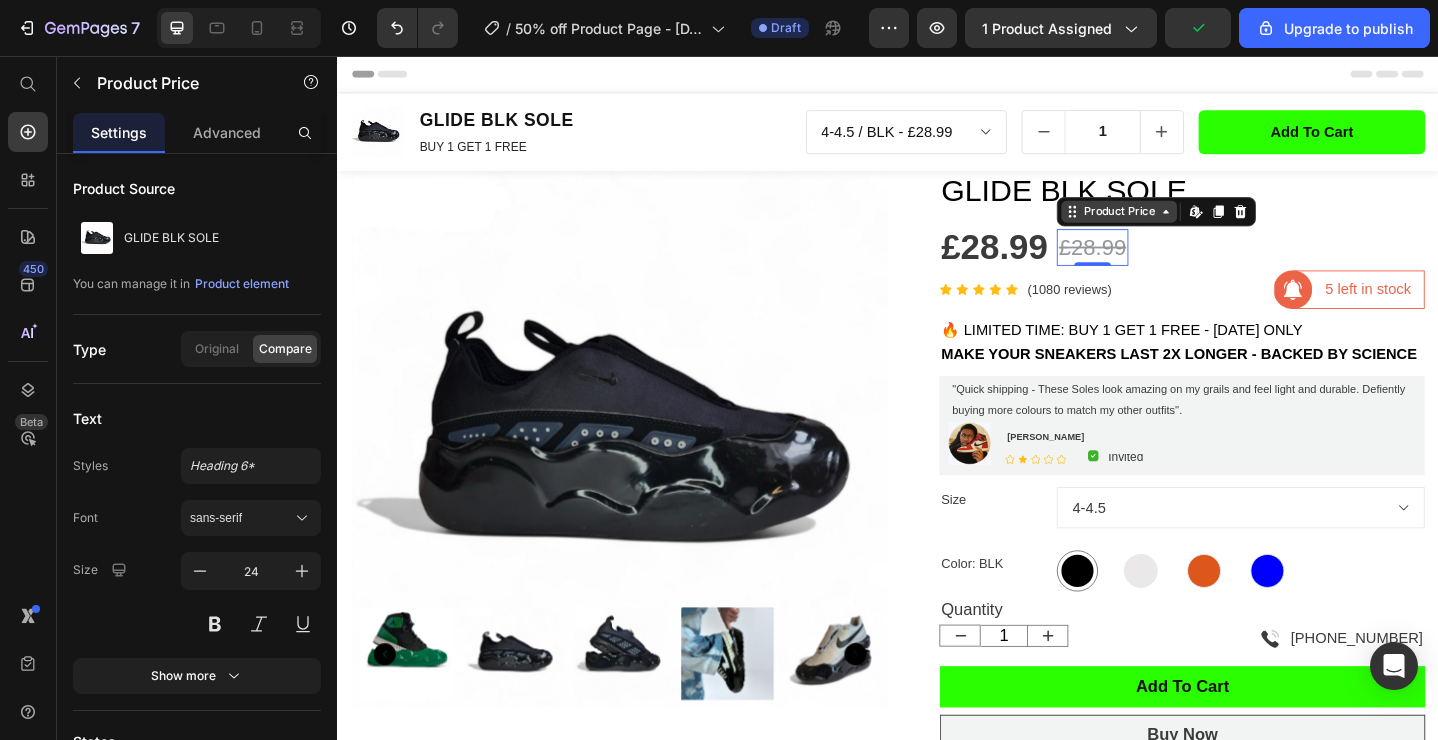 click 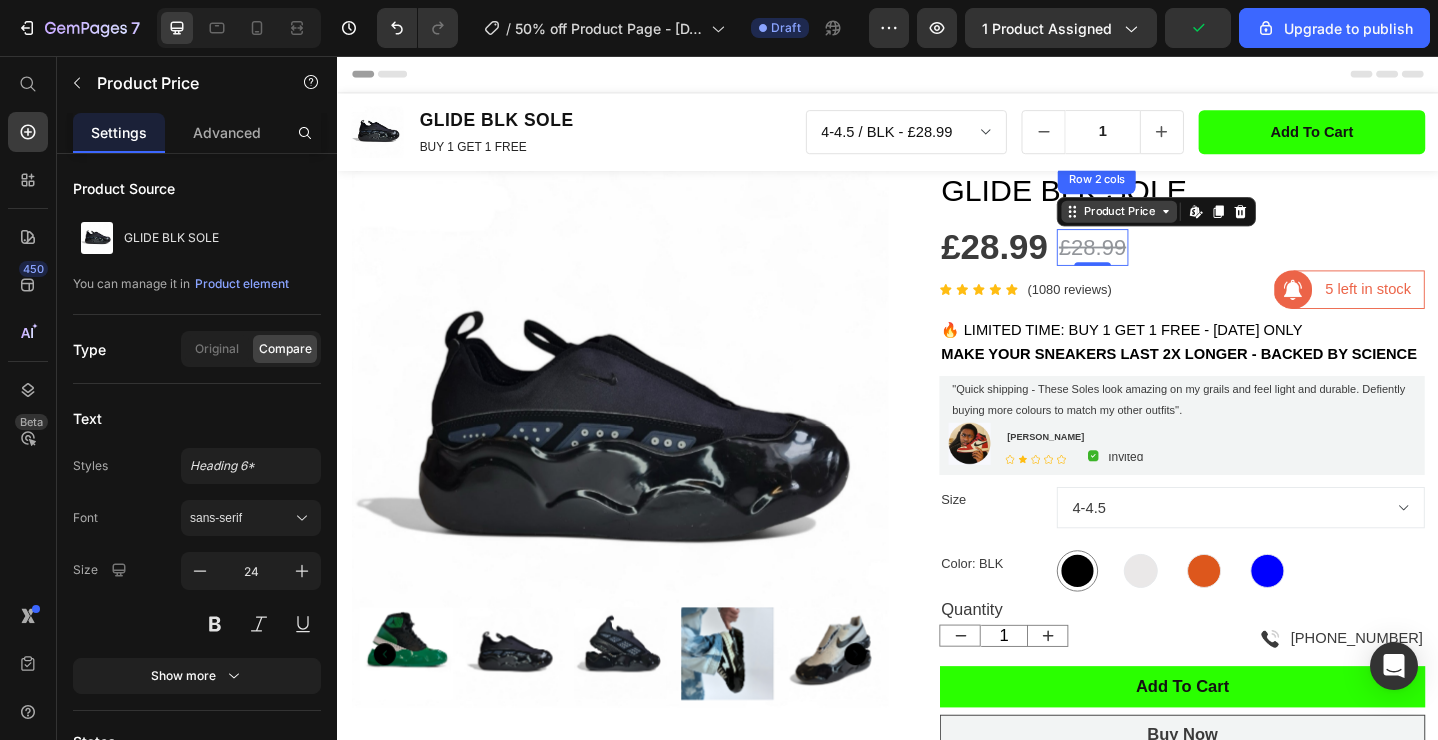 click 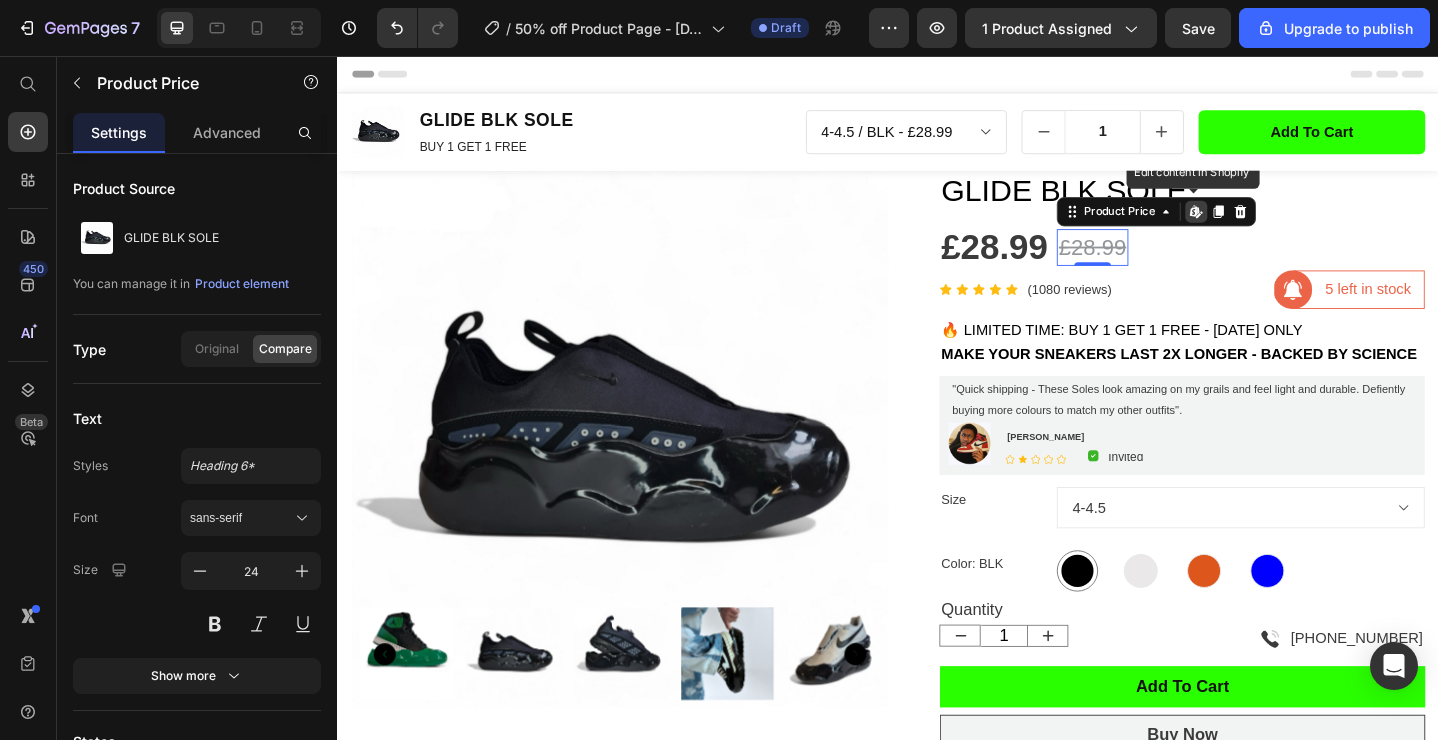 click on "£28.99" at bounding box center (1159, 265) 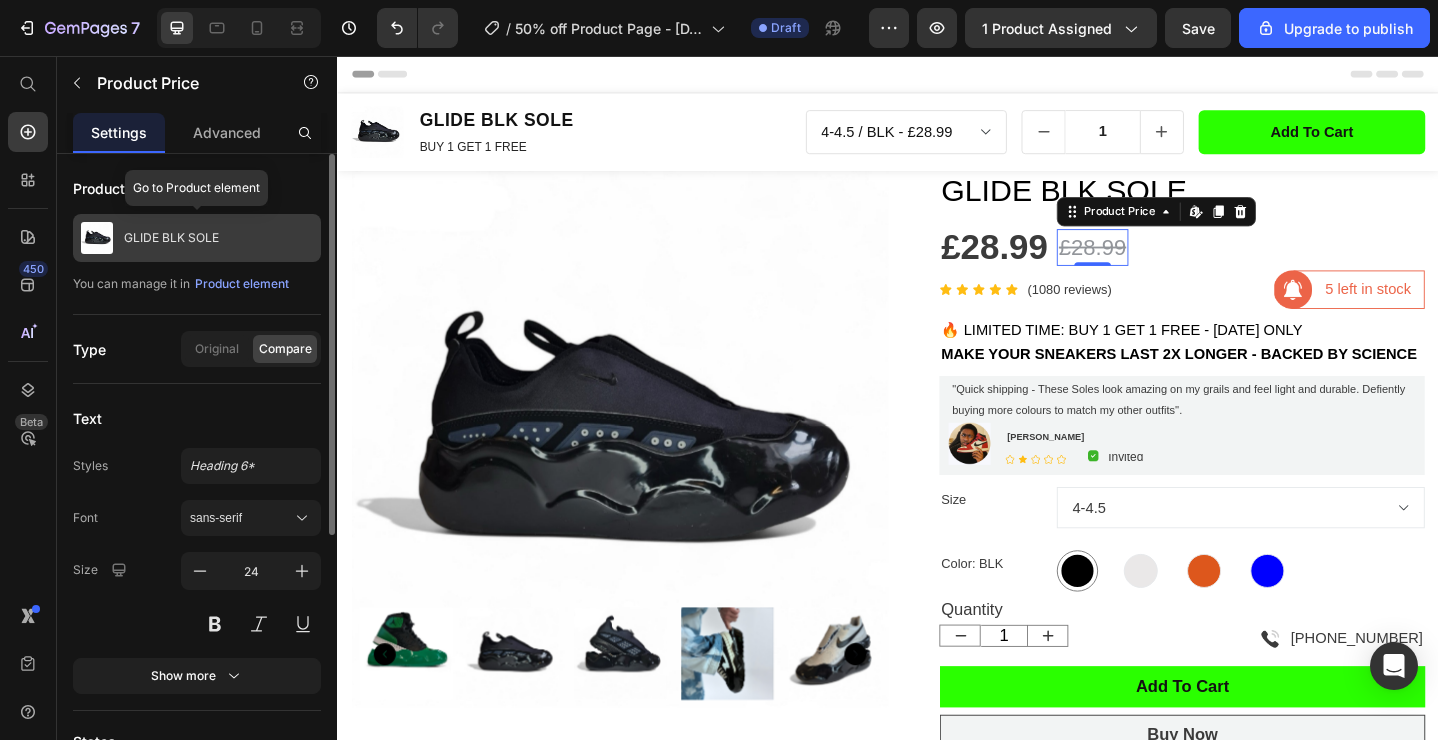 click on "GLIDE BLK SOLE" at bounding box center [171, 238] 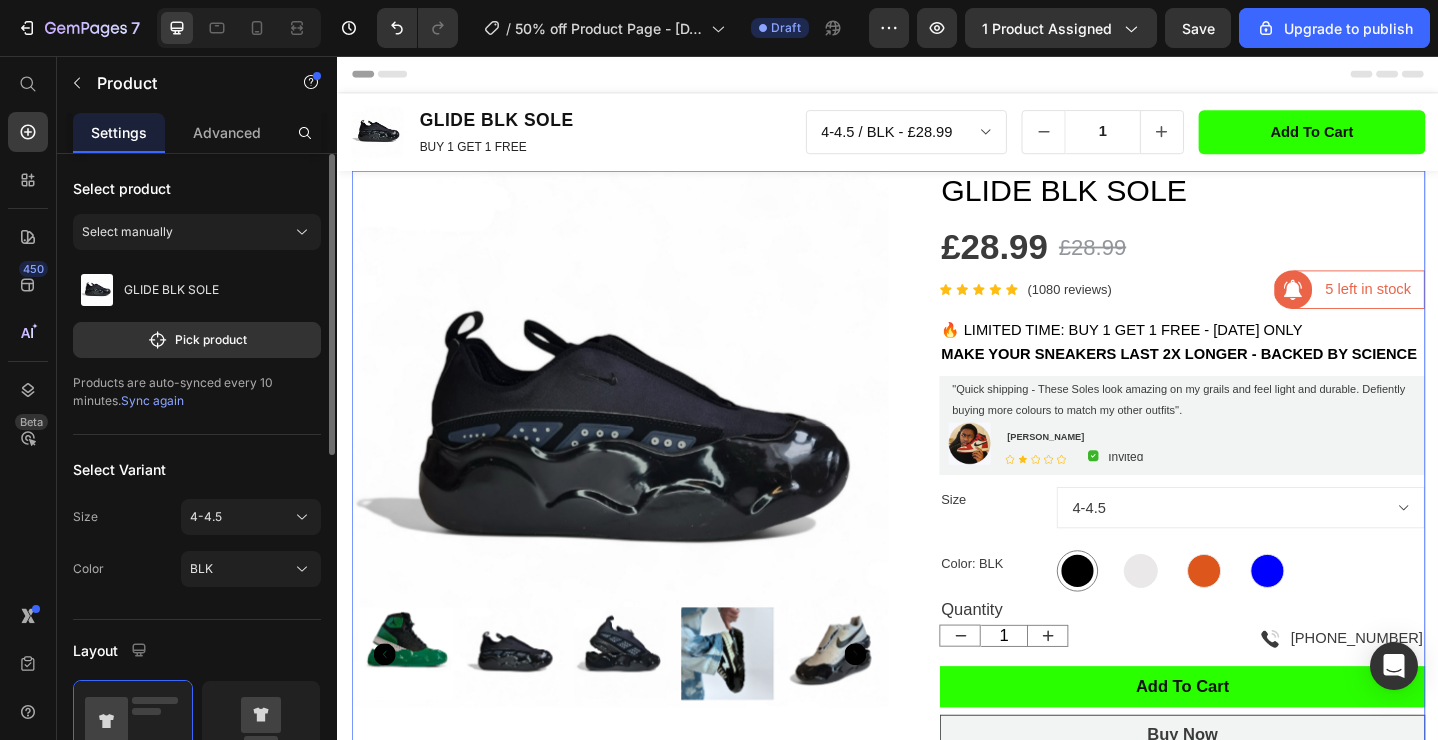 click on "Select manually" 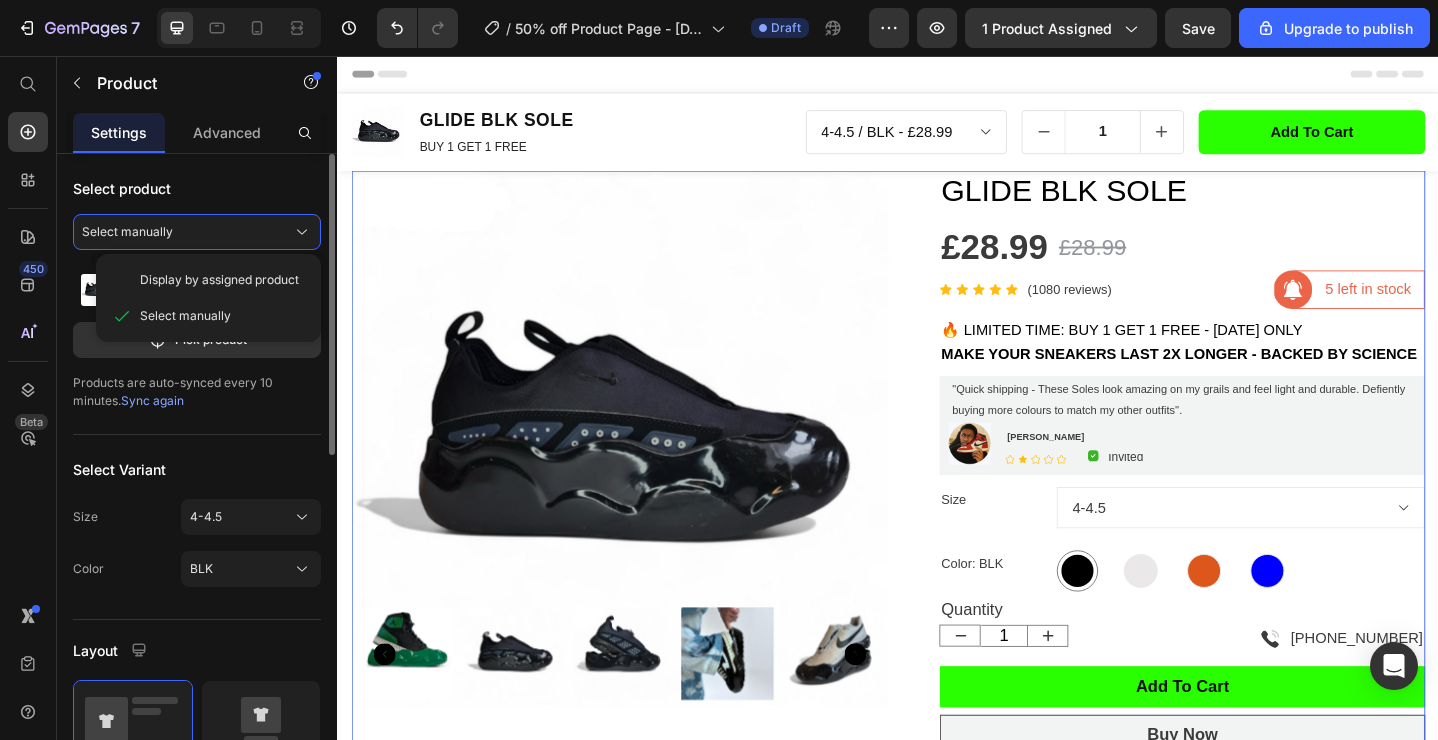 click on "Select product" at bounding box center (197, 188) 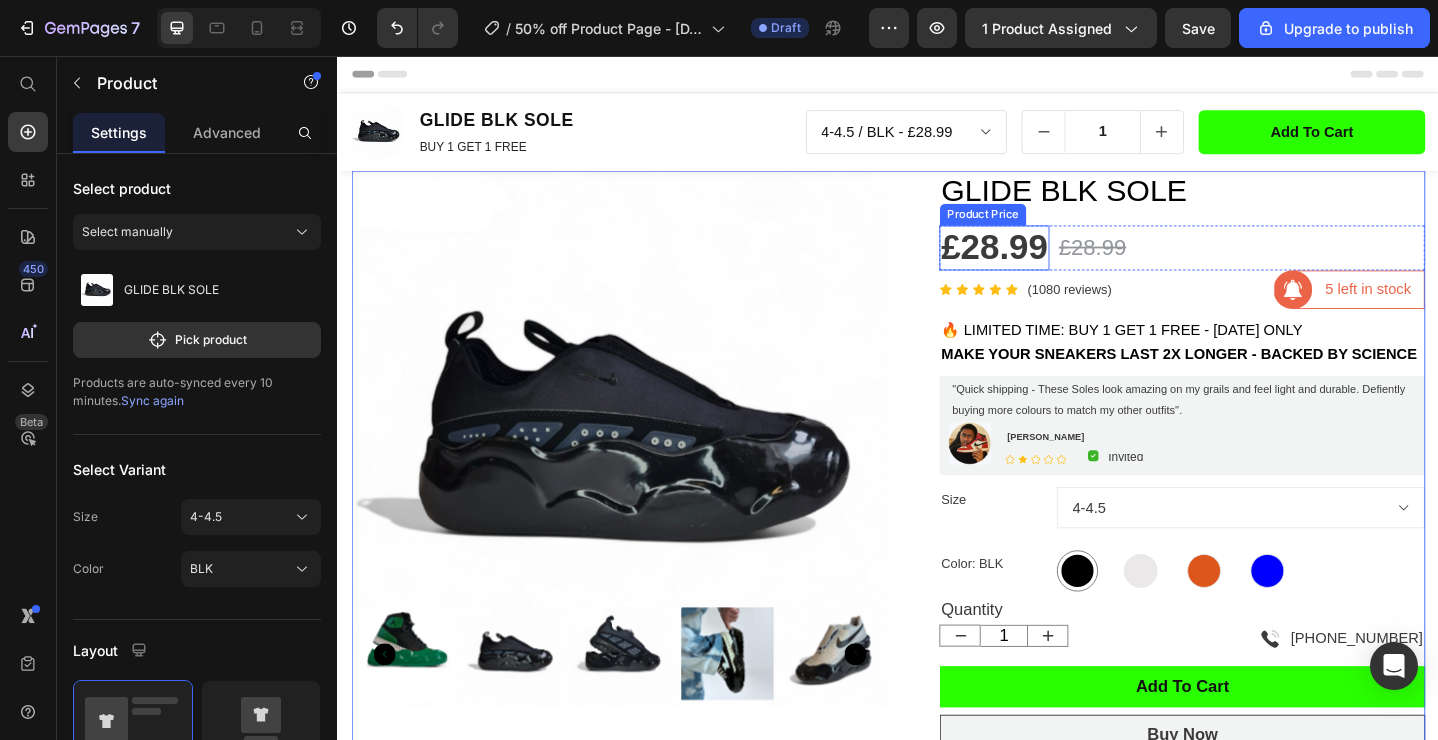 click on "£28.99" at bounding box center (1053, 266) 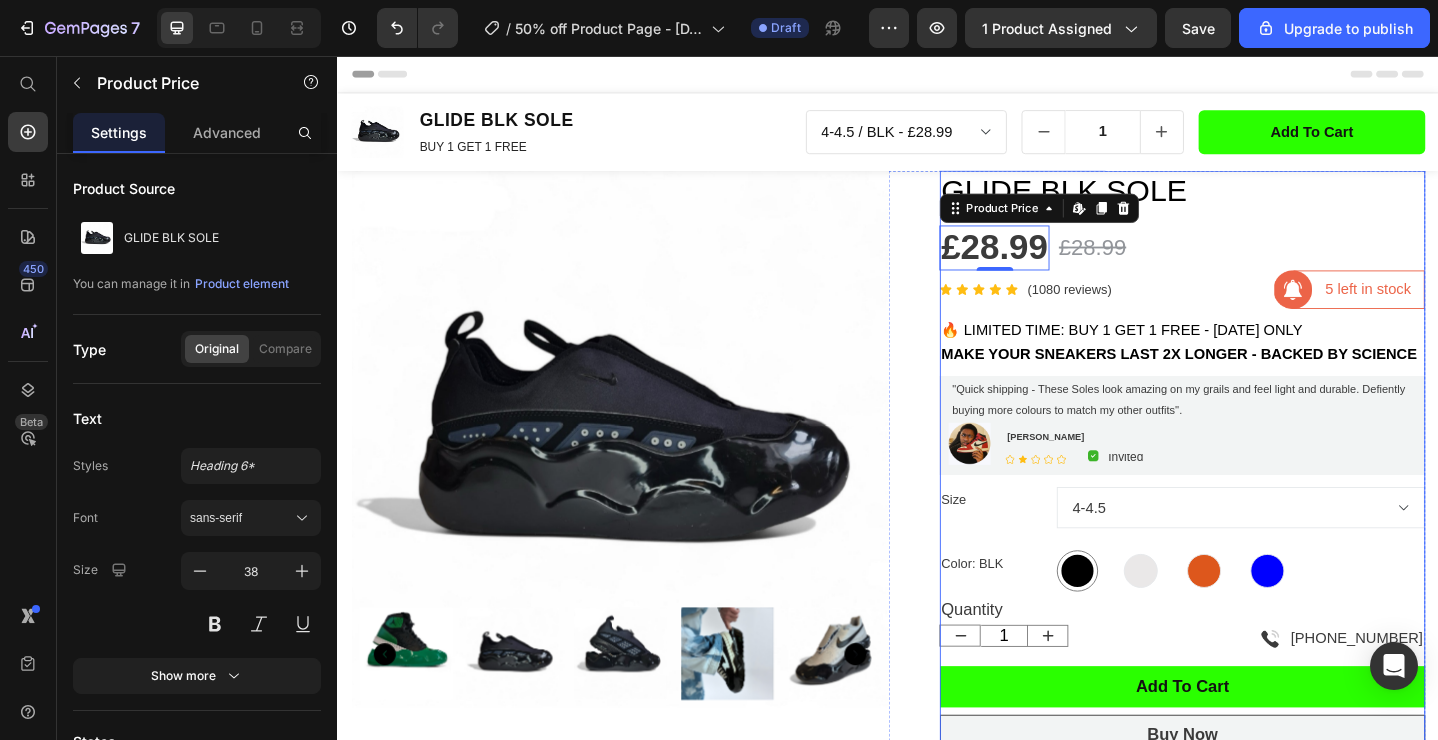 click at bounding box center [1143, 617] 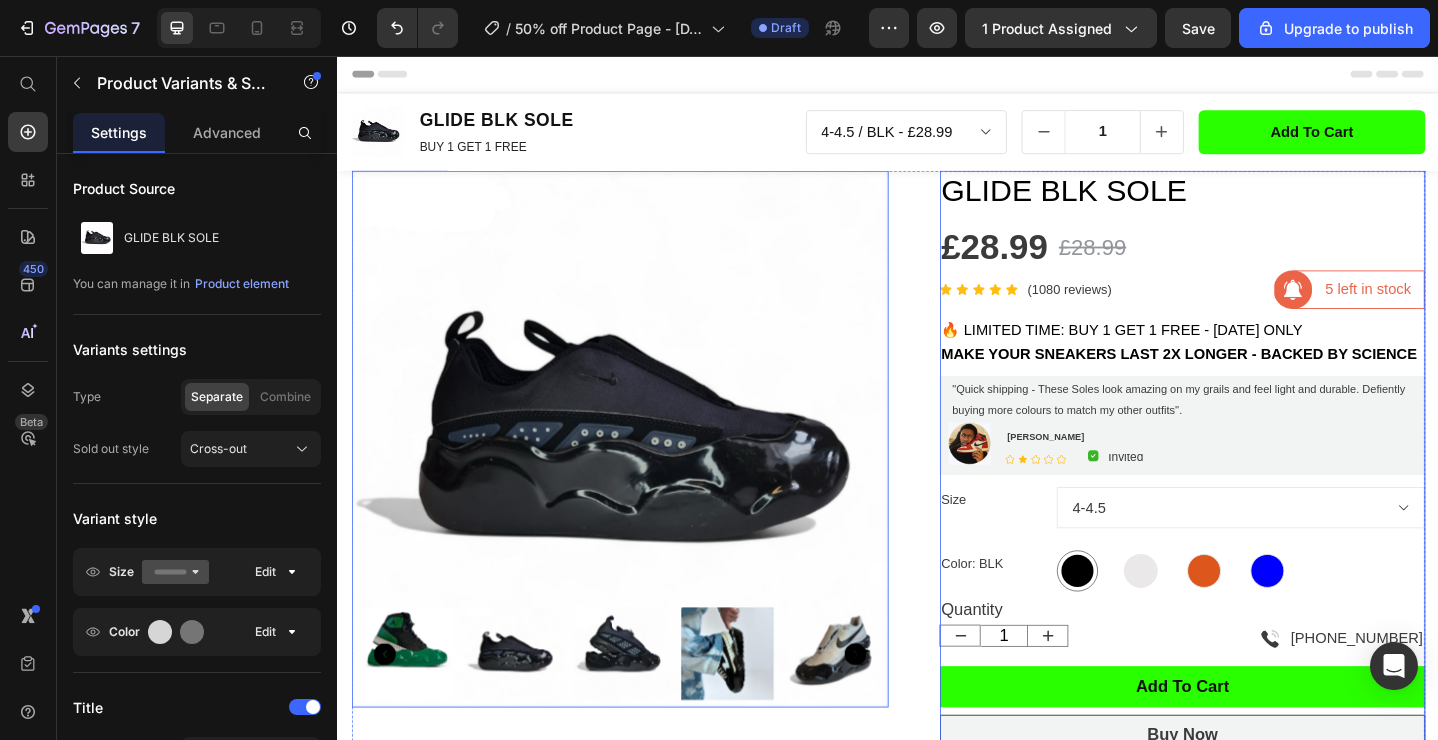 click at bounding box center [761, 707] 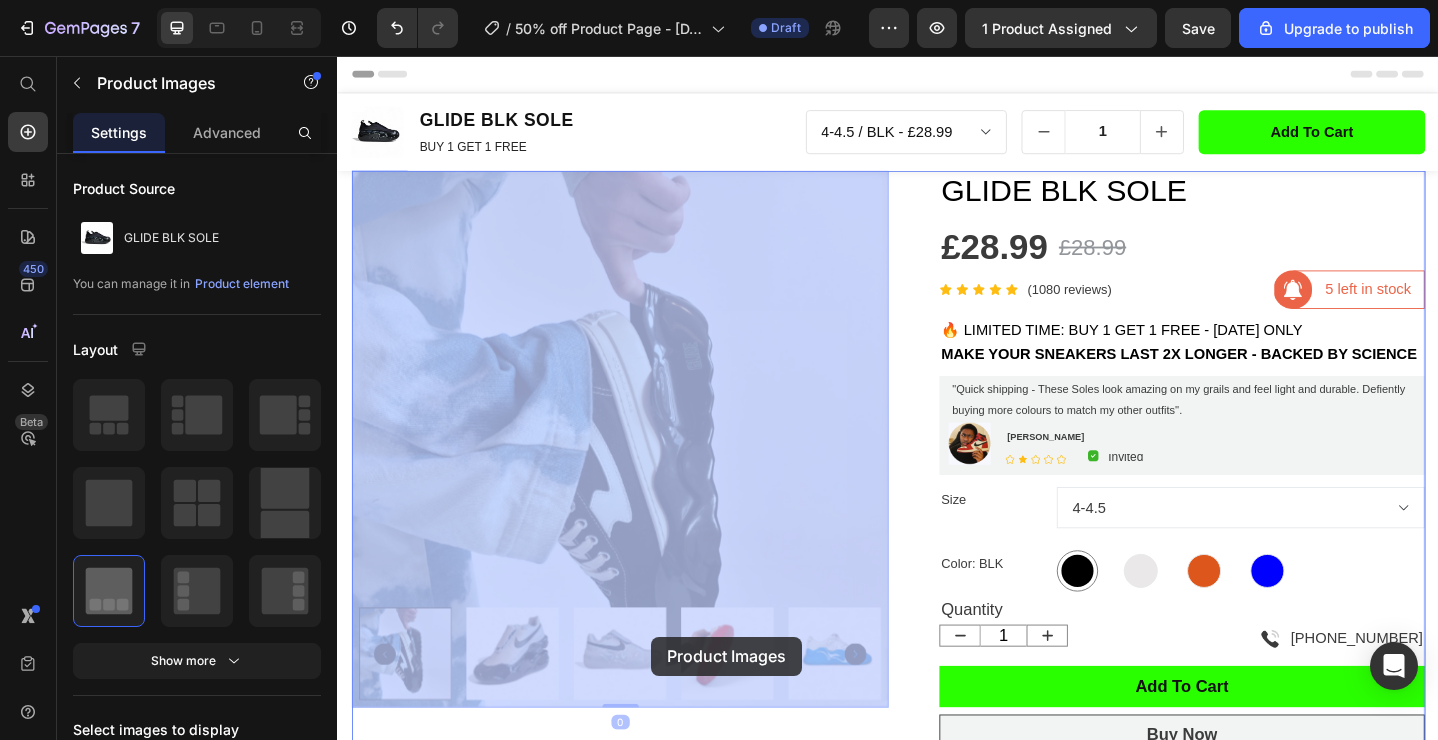 drag, startPoint x: 748, startPoint y: 694, endPoint x: 705, endPoint y: 690, distance: 43.185646 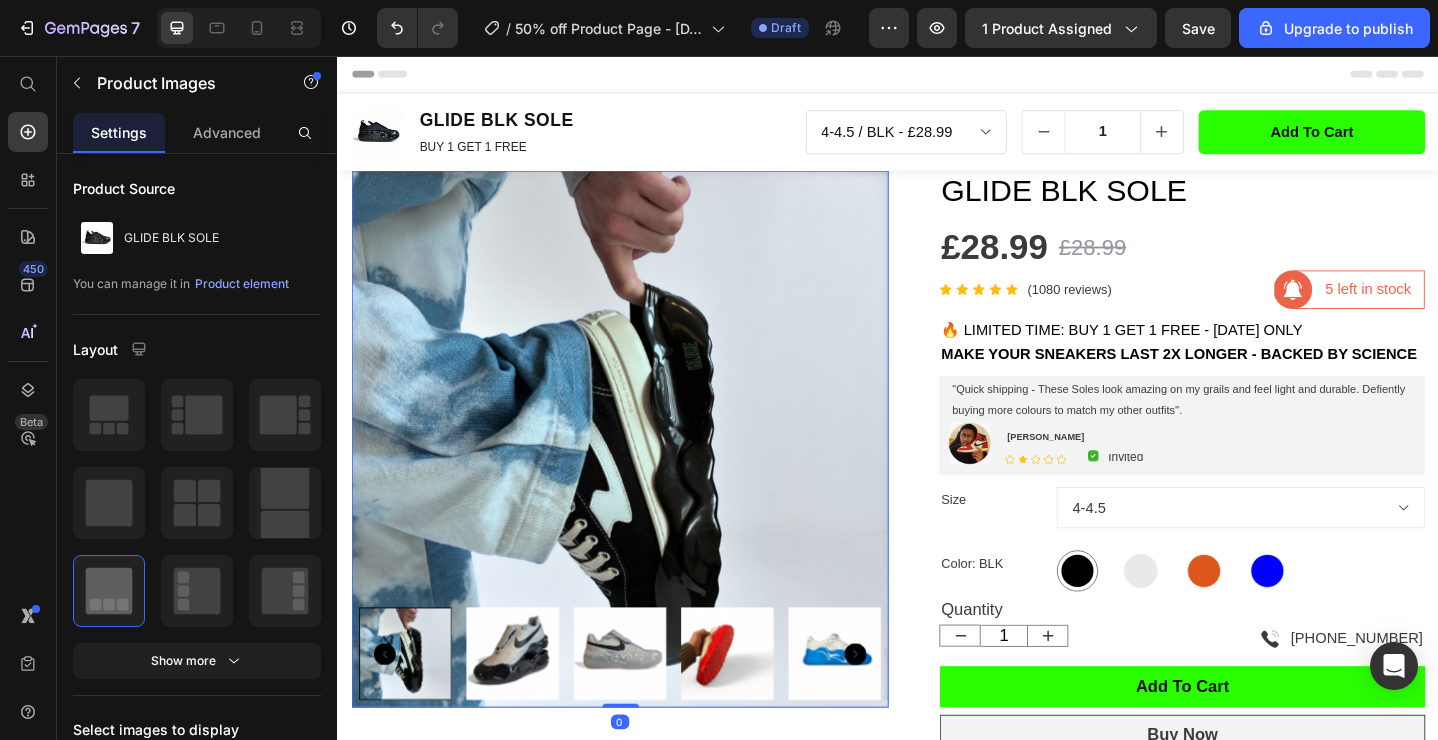 scroll, scrollTop: 48, scrollLeft: 0, axis: vertical 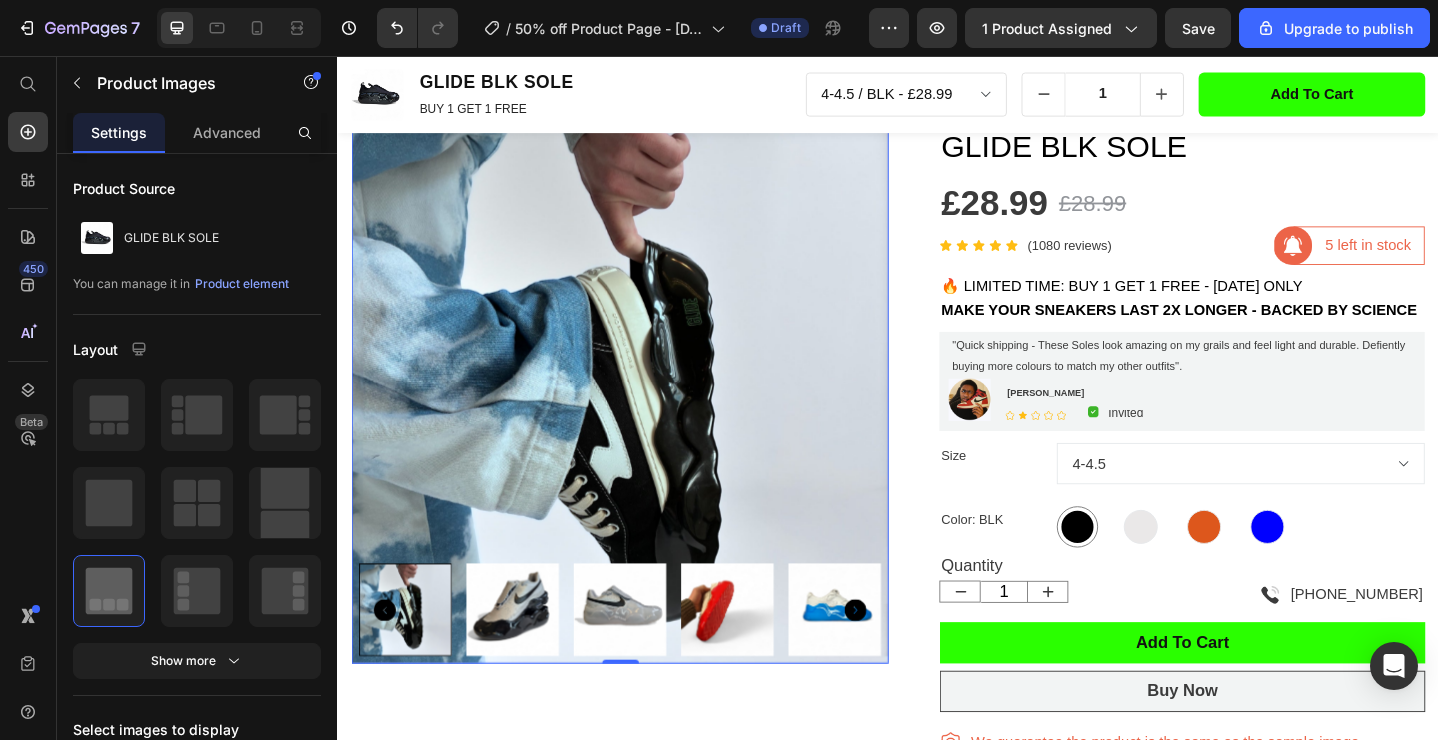 click at bounding box center [527, 659] 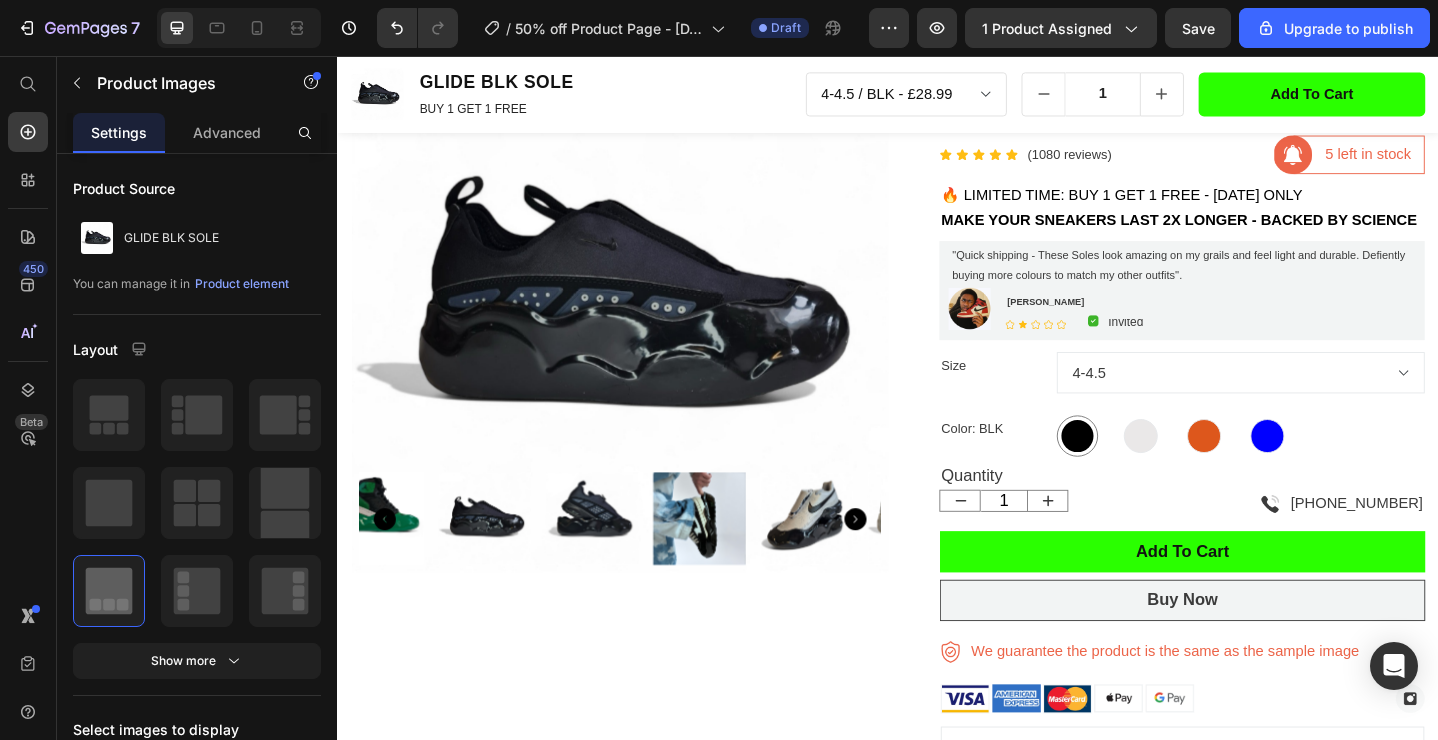 scroll, scrollTop: 0, scrollLeft: 0, axis: both 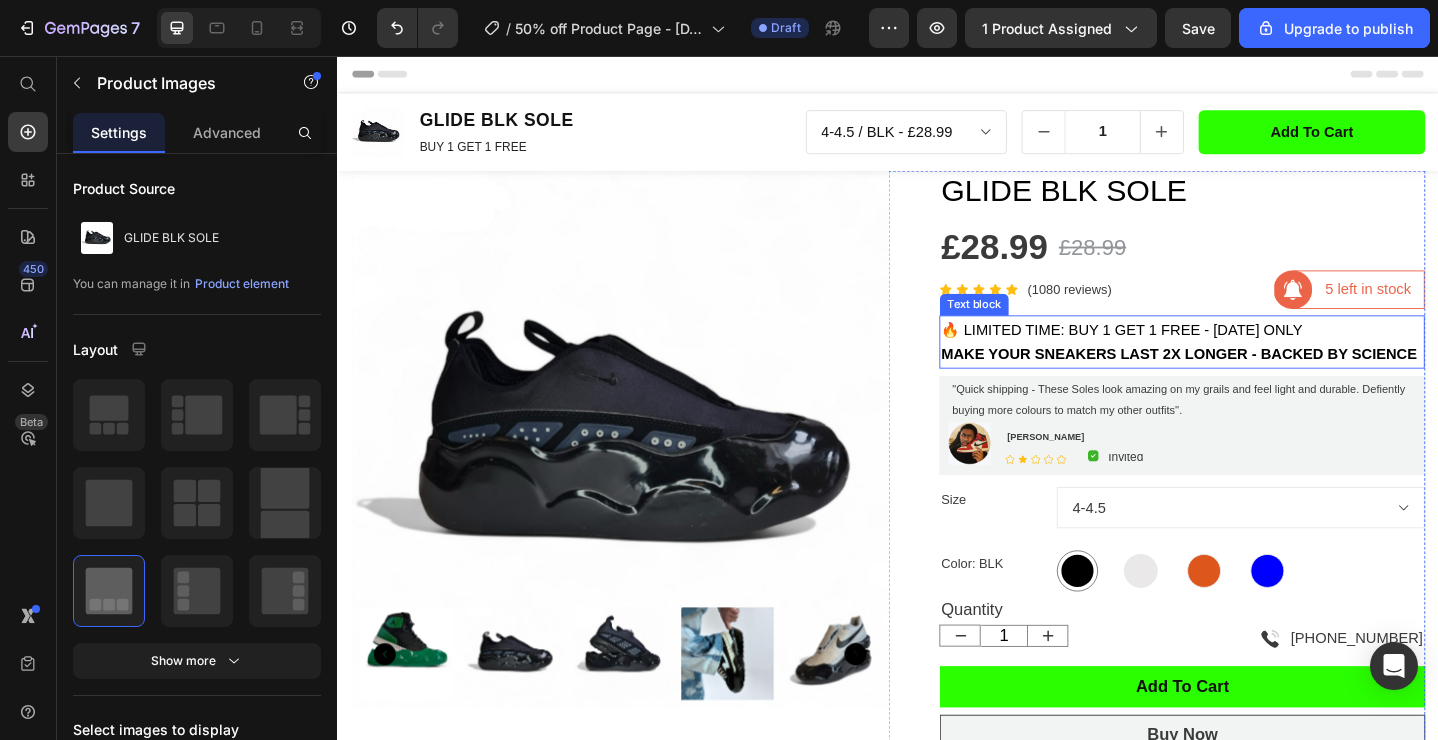 click on "🔥 LIMITED TIME: BUY 1 GET 1 FREE - [DATE] ONLY" at bounding box center [1192, 354] 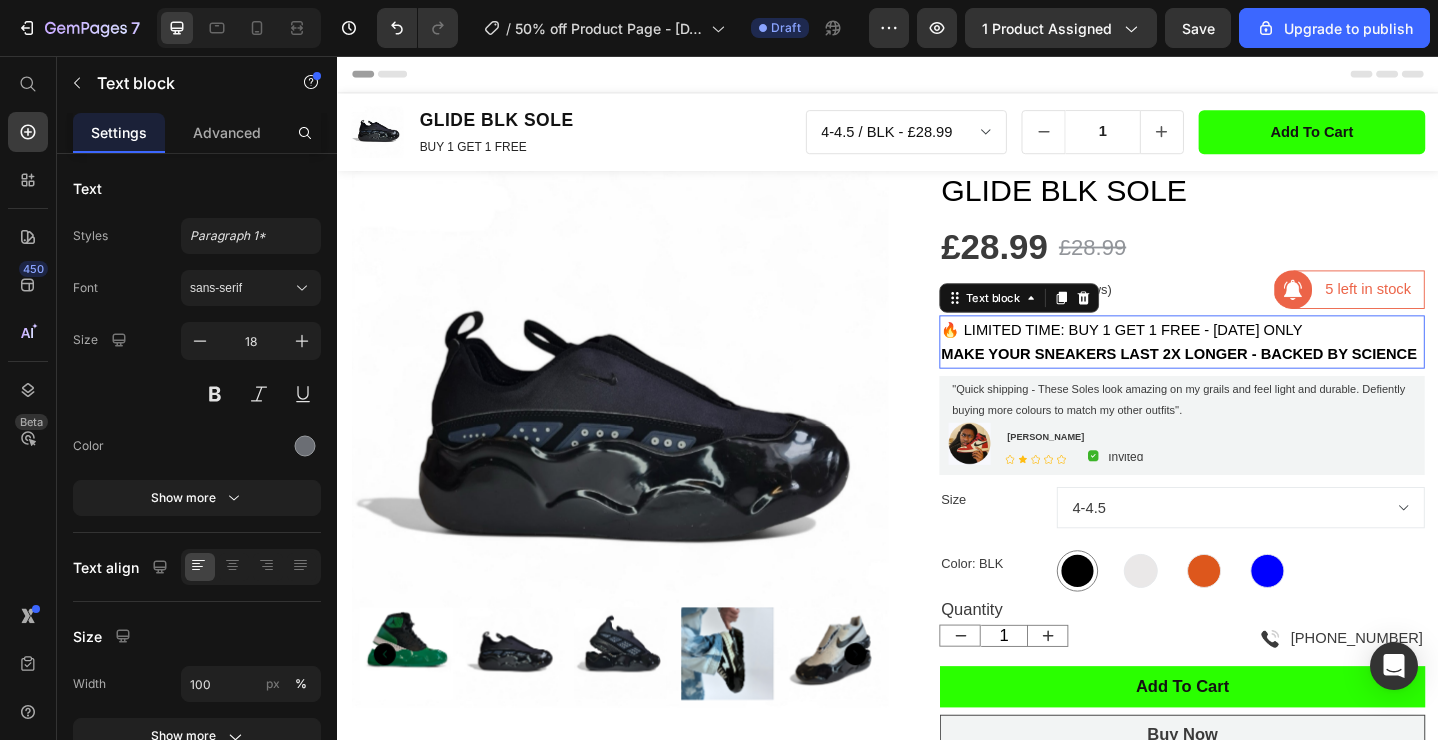 click on "🔥 LIMITED TIME: BUY 1 GET 1 FREE - [DATE] ONLY" at bounding box center [1192, 354] 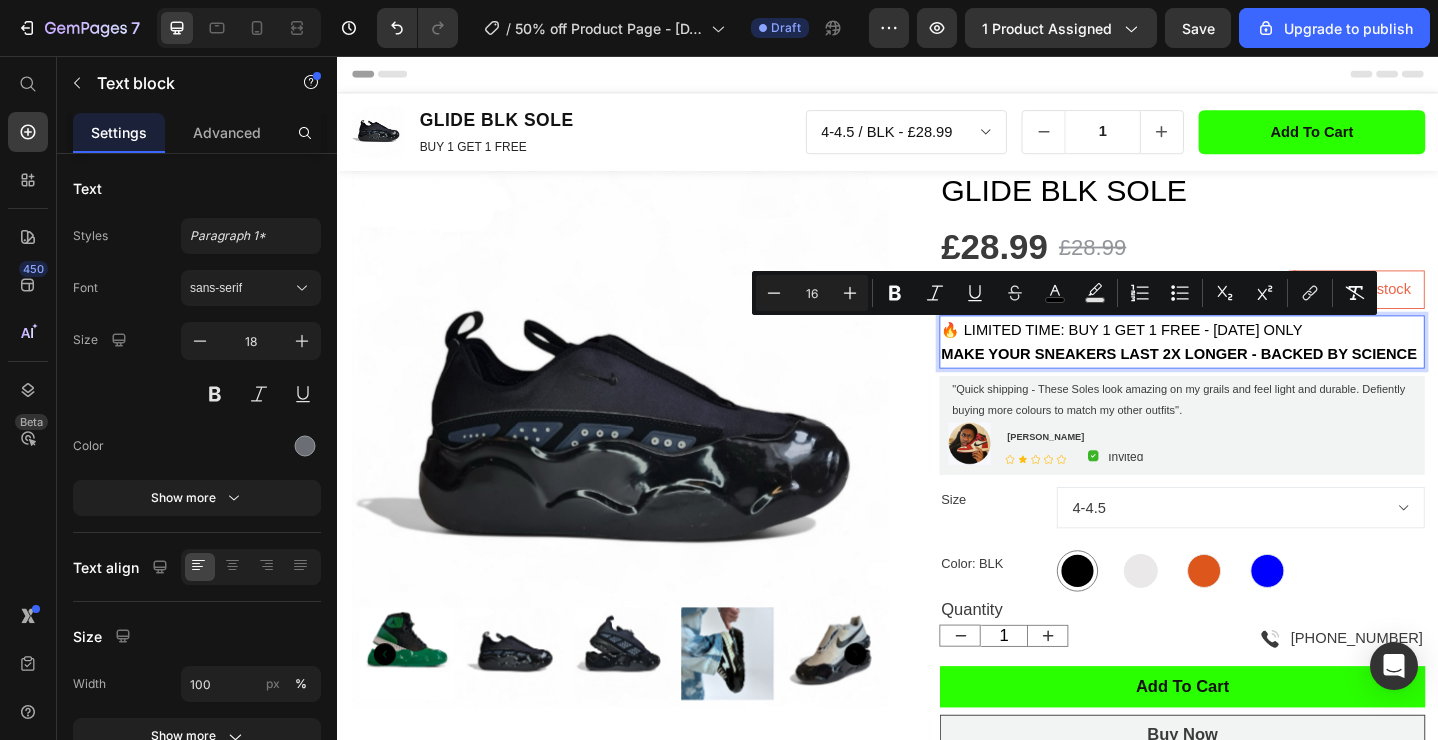 click on "🔥 LIMITED TIME: BUY 1 GET 1 FREE - [DATE] ONLY" at bounding box center (1192, 354) 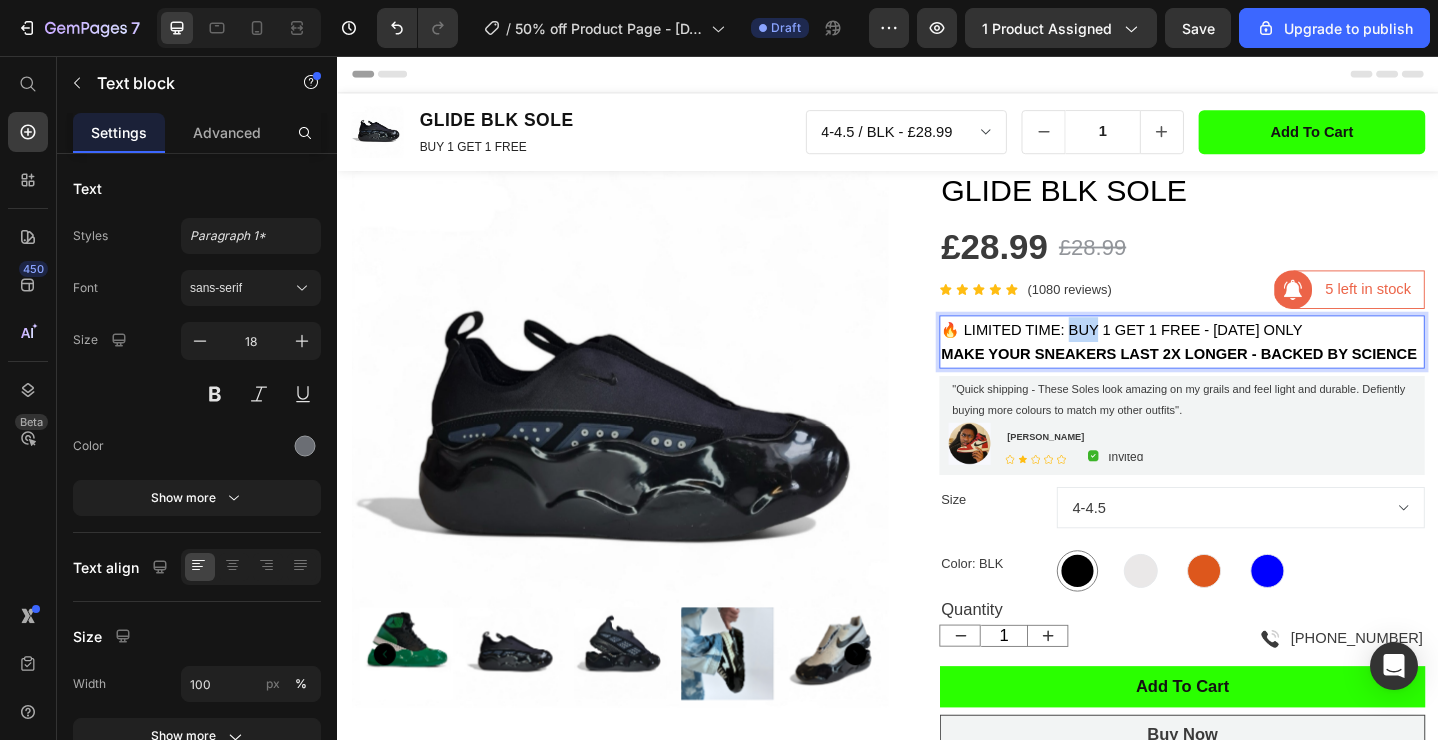 click on "🔥 LIMITED TIME: BUY 1 GET 1 FREE - [DATE] ONLY" at bounding box center [1192, 354] 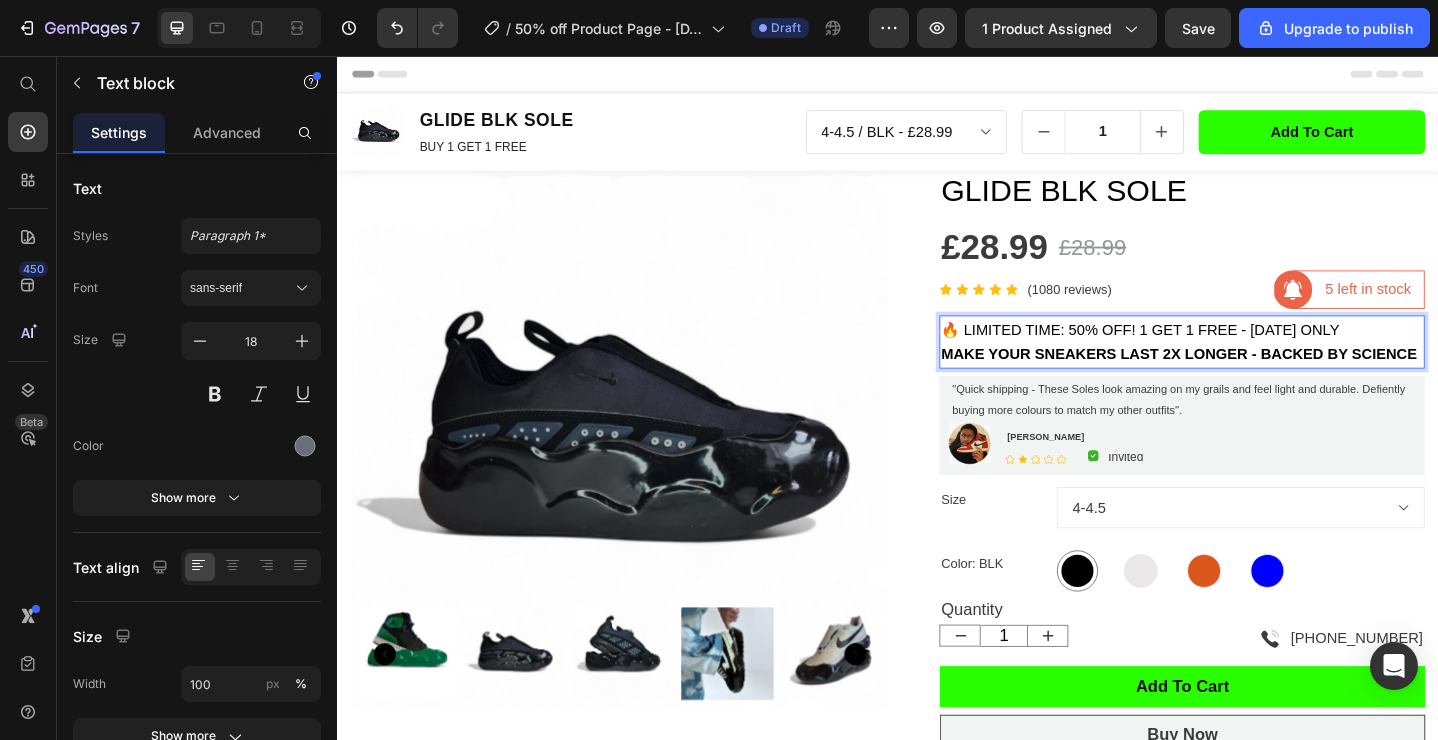 click on "🔥 LIMITED TIME: 50% OFF! 1 GET 1 FREE - TODAY ONLY" at bounding box center (1212, 354) 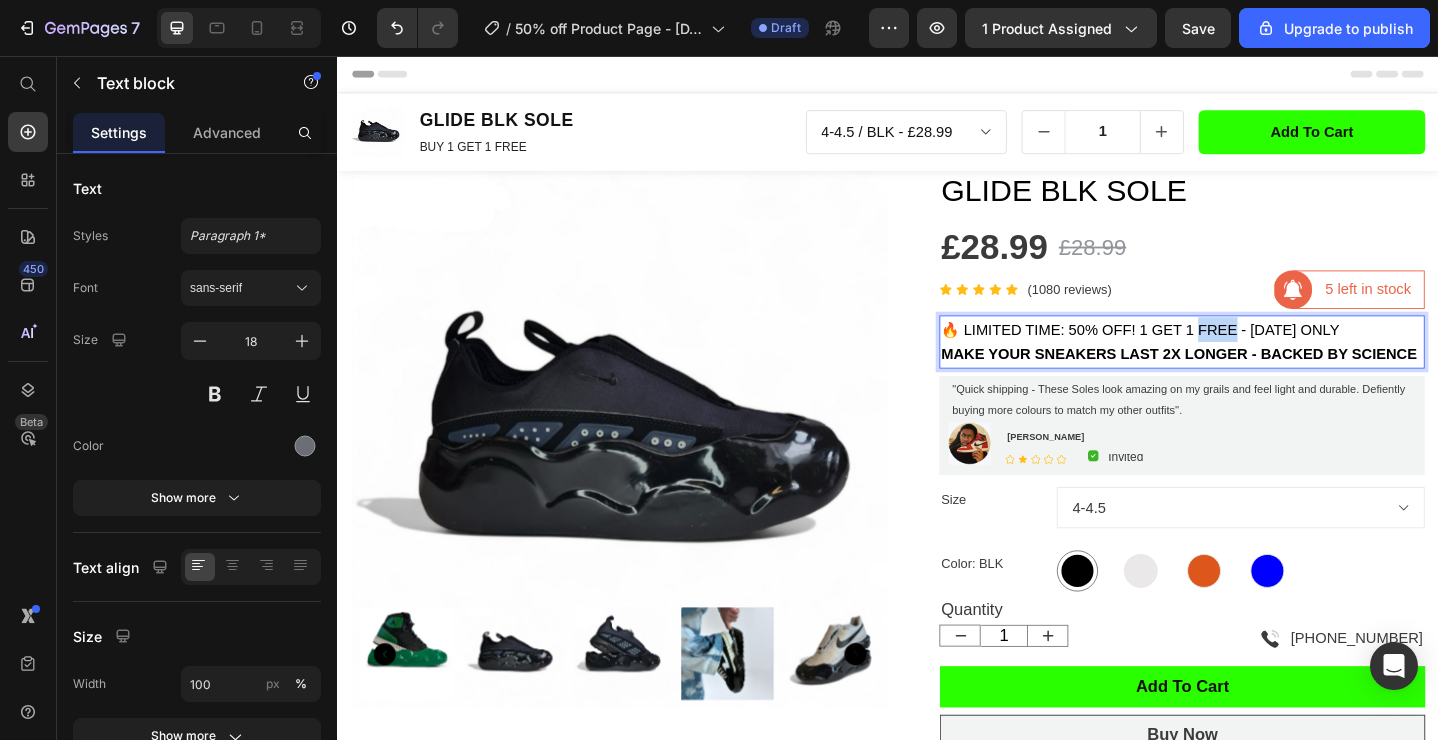 click on "🔥 LIMITED TIME: 50% OFF! 1 GET 1 FREE - TODAY ONLY" at bounding box center (1212, 354) 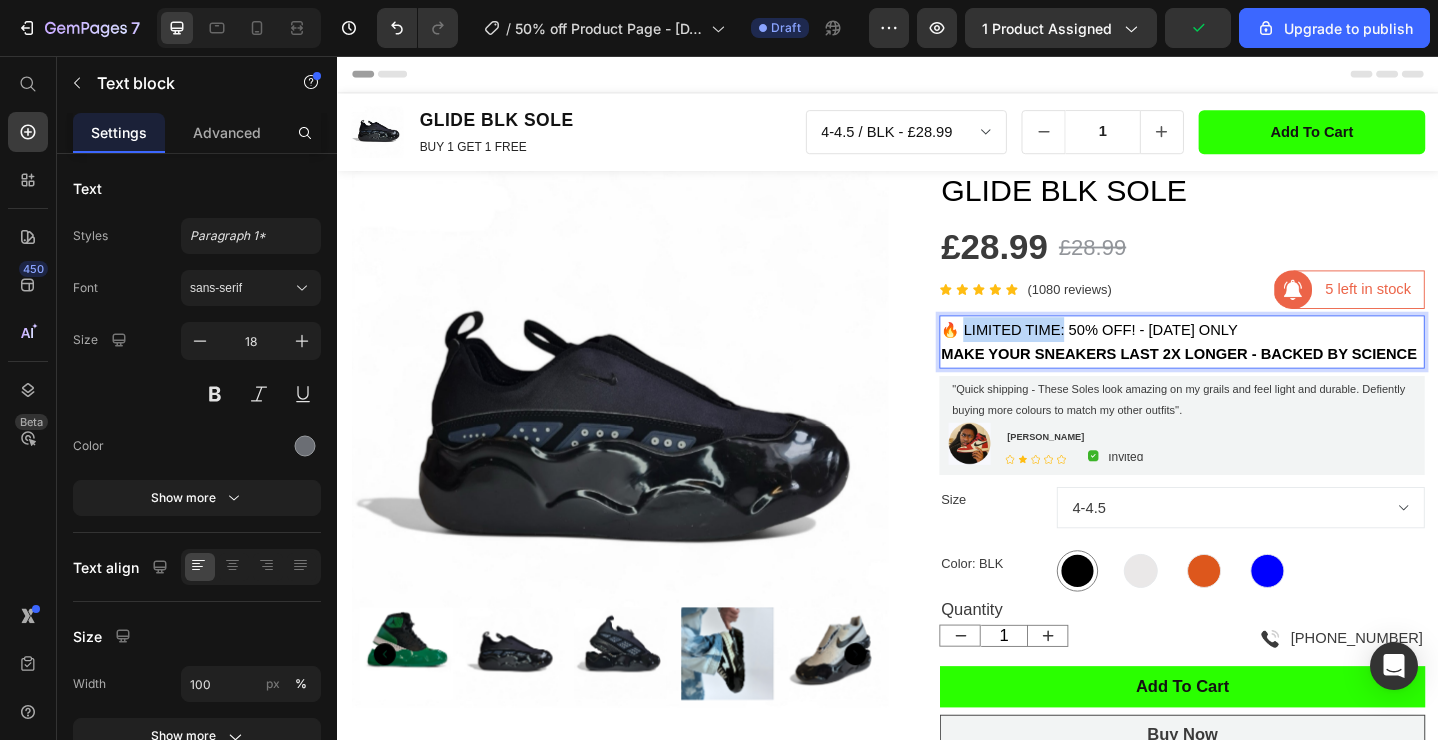 drag, startPoint x: 1047, startPoint y: 353, endPoint x: 1015, endPoint y: 353, distance: 32 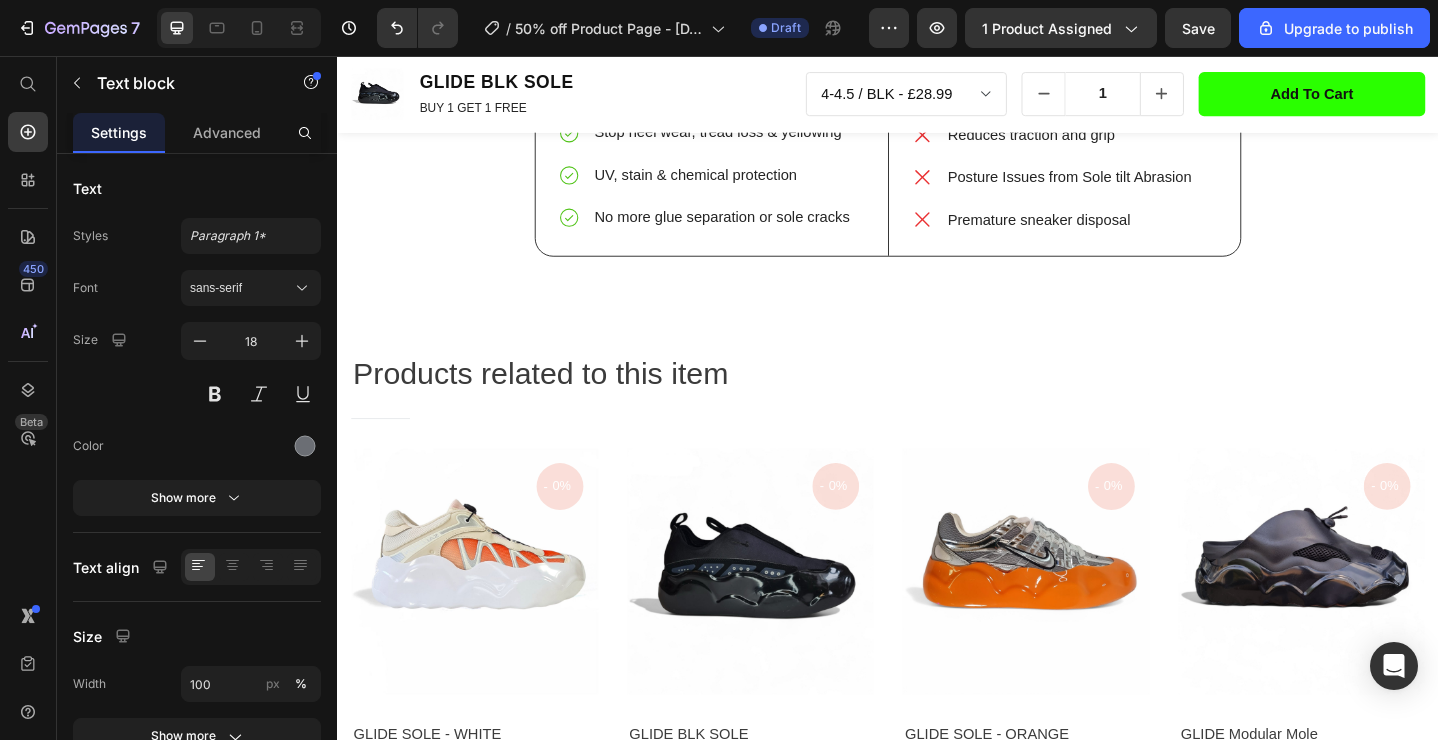 scroll, scrollTop: 1808, scrollLeft: 0, axis: vertical 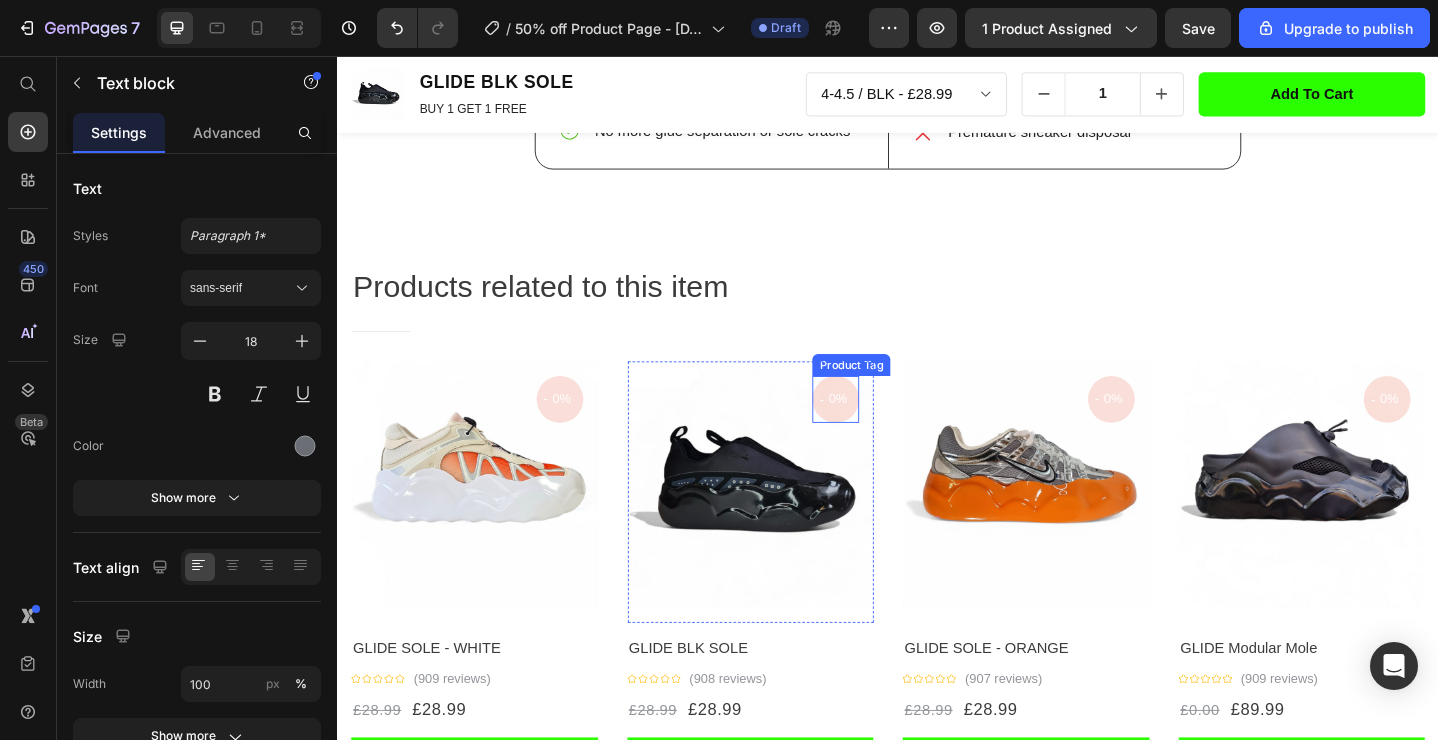click on "0%" at bounding box center (882, 429) 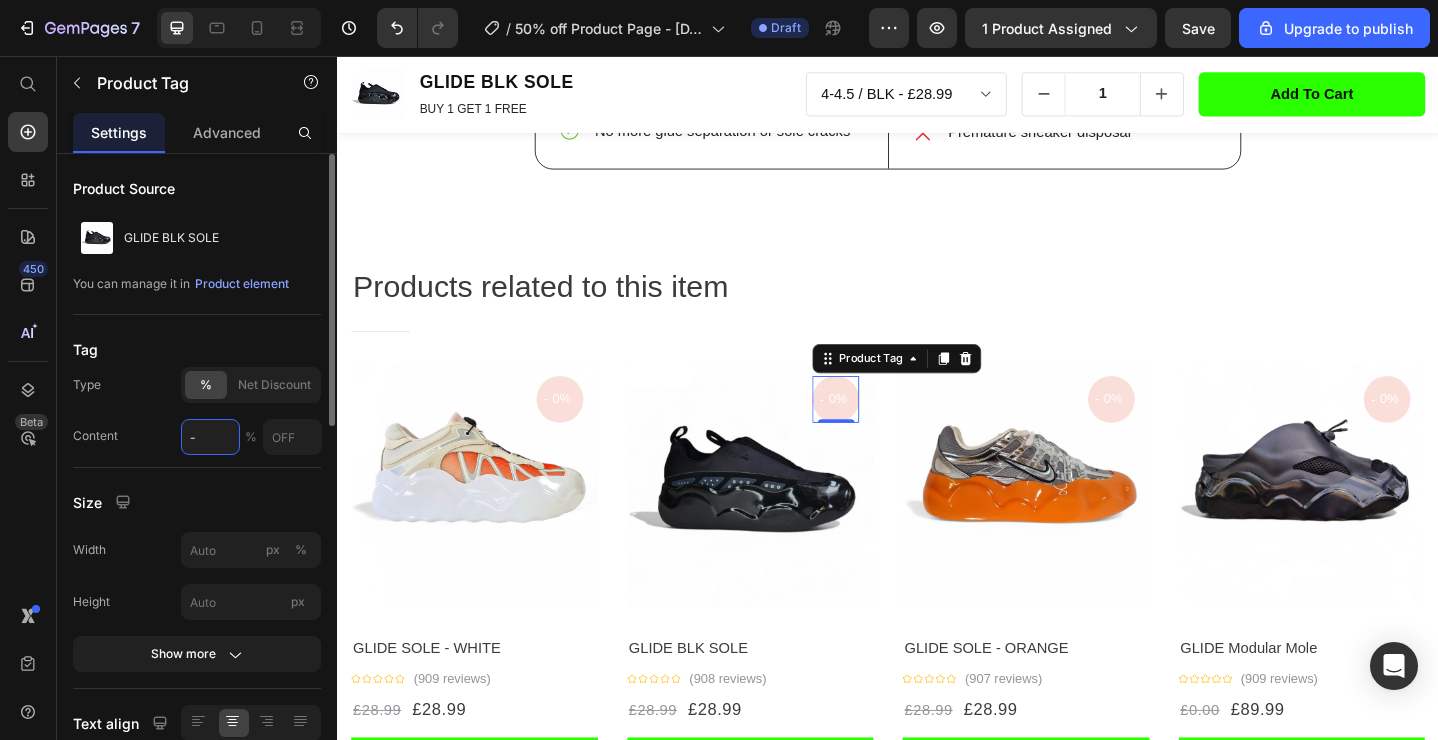 click on "-" at bounding box center [210, 437] 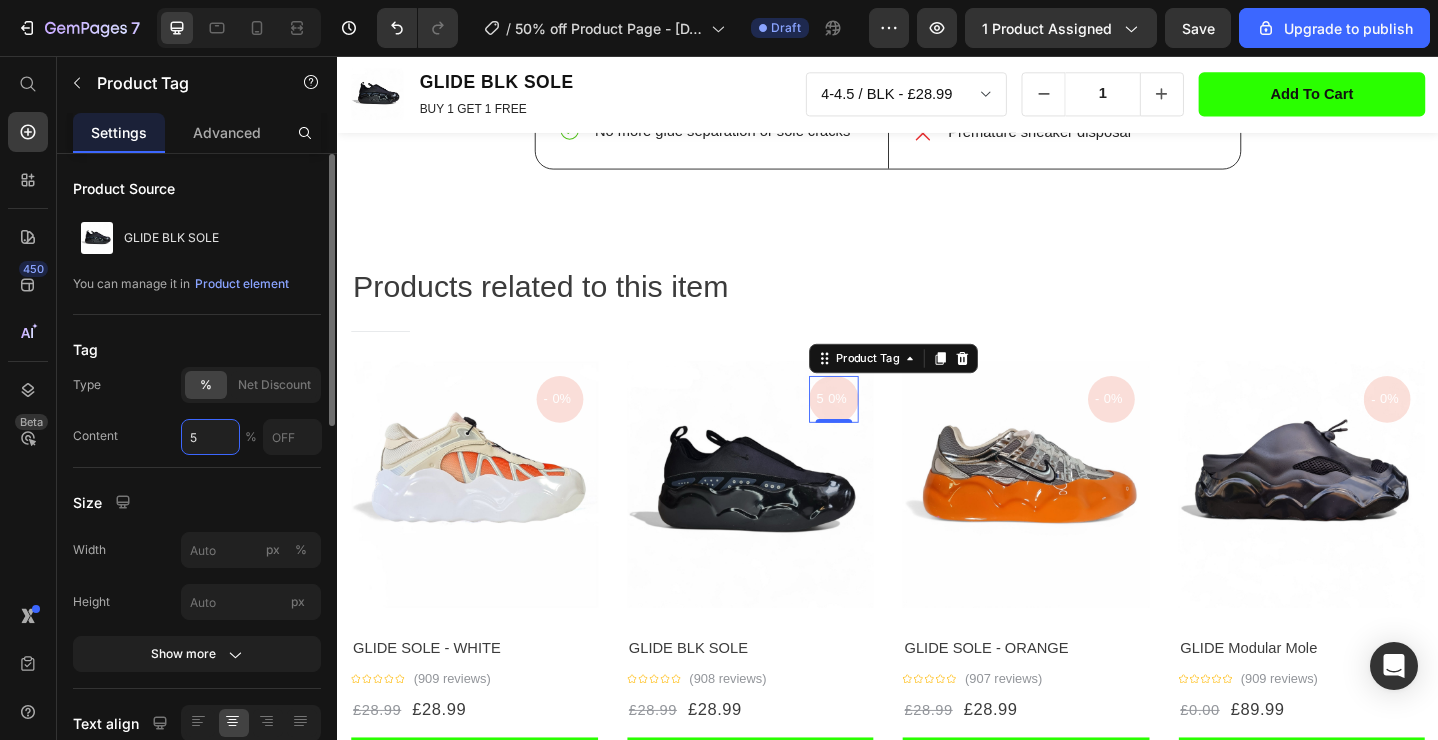 type on "50" 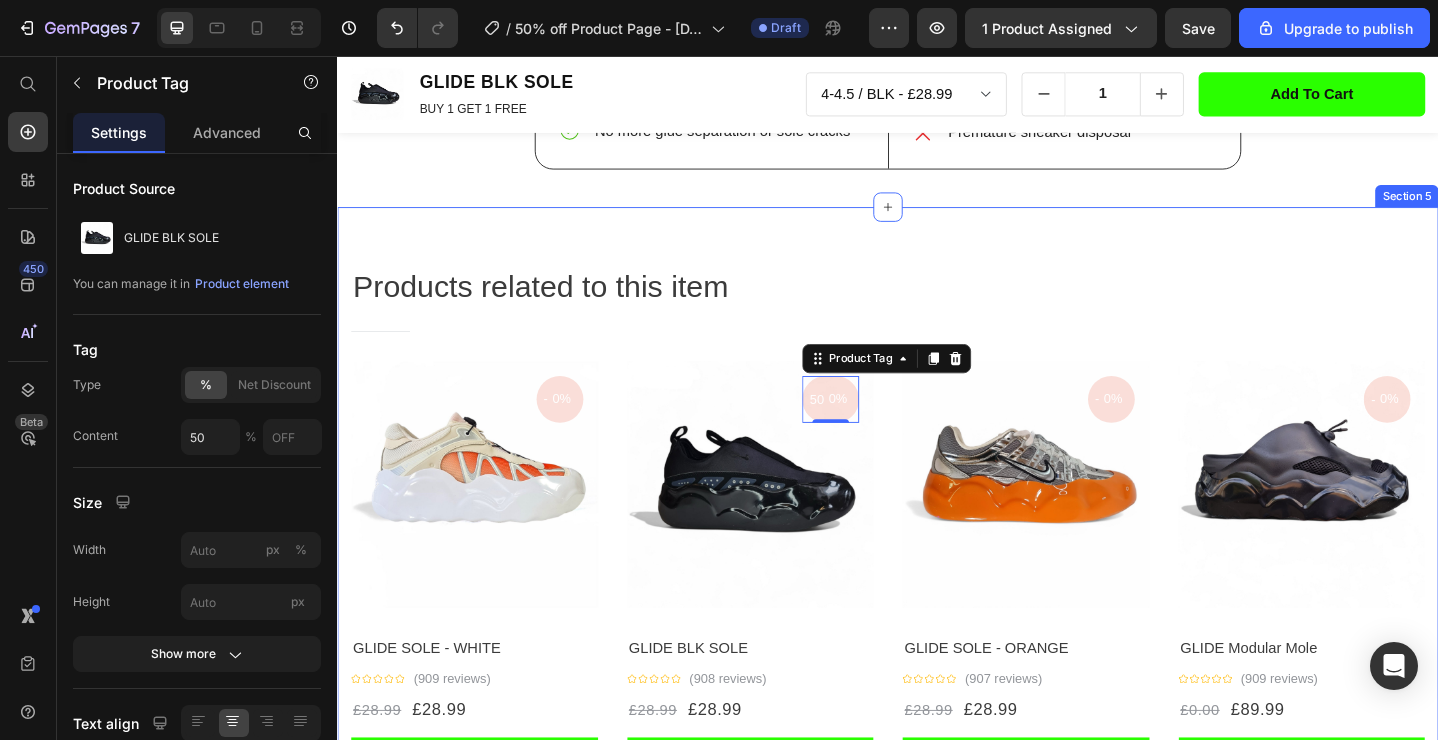 click on "Products related to this item Heading                Title Line Row - 0% Product Tag Product Images Row GLIDE SOLE - WHITE Product Title
Icon
Icon
Icon
Icon
Icon Icon List Hoz (909 reviews) Text block Row £28.99 Product Price £28.99 Product Price Row add to cart Product Cart Button Product Stock Counter Sold:  690  Text block Available:  3 Text block Row Product 50 0% Product Tag   0 Product Images Row GLIDE BLK SOLE Product Title
Icon
Icon
Icon
Icon
Icon Icon List Hoz (908 reviews) Text block Row £28.99 Product Price £28.99 Product Price Row add to cart Product Cart Button Product Stock Counter Sold:  590 Text block Available:  2 Text block Row Product Row - 0% Product Tag Product Images Row GLIDE SOLE - ORANGE Product Title
Icon
Icon
Icon
Icon
Icon Icon List Hoz Row" at bounding box center [937, 589] 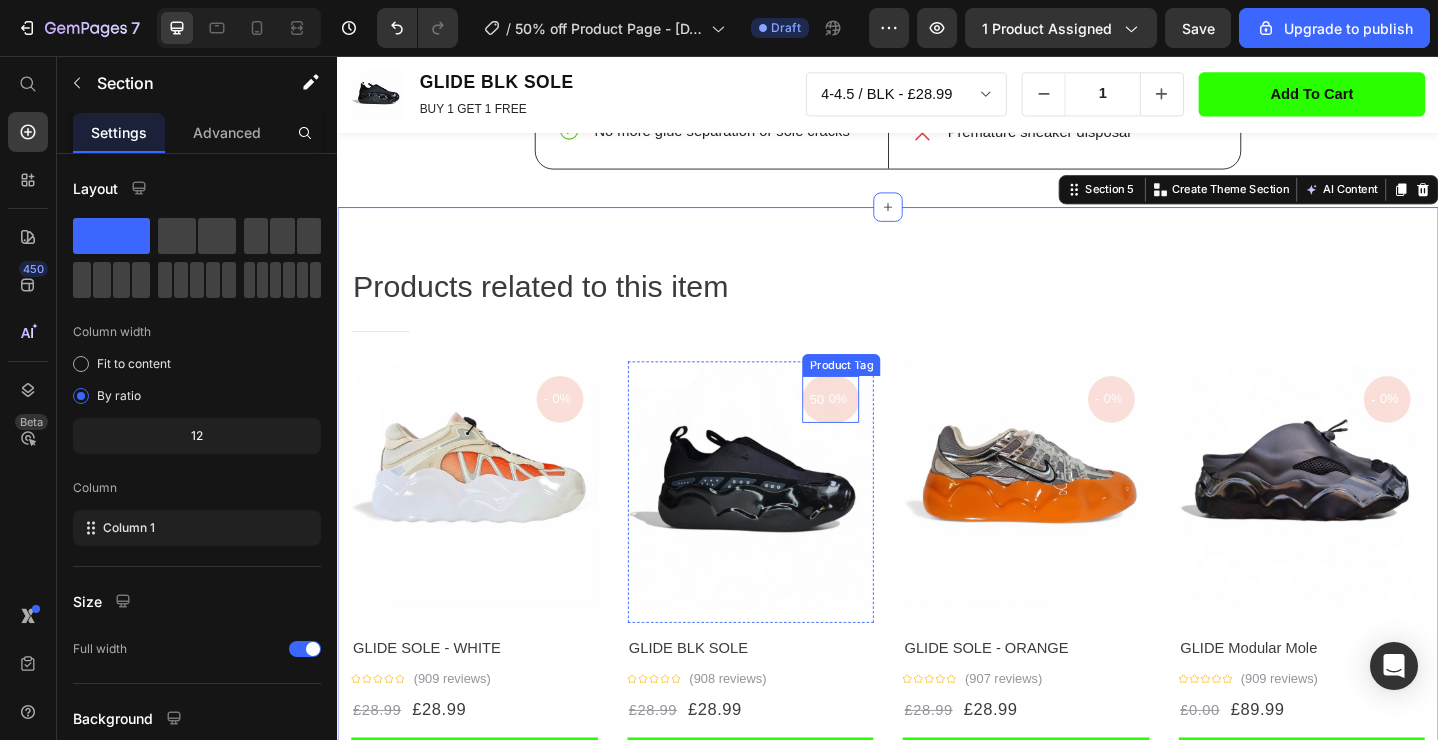 click on "50 0%" at bounding box center [874, 430] 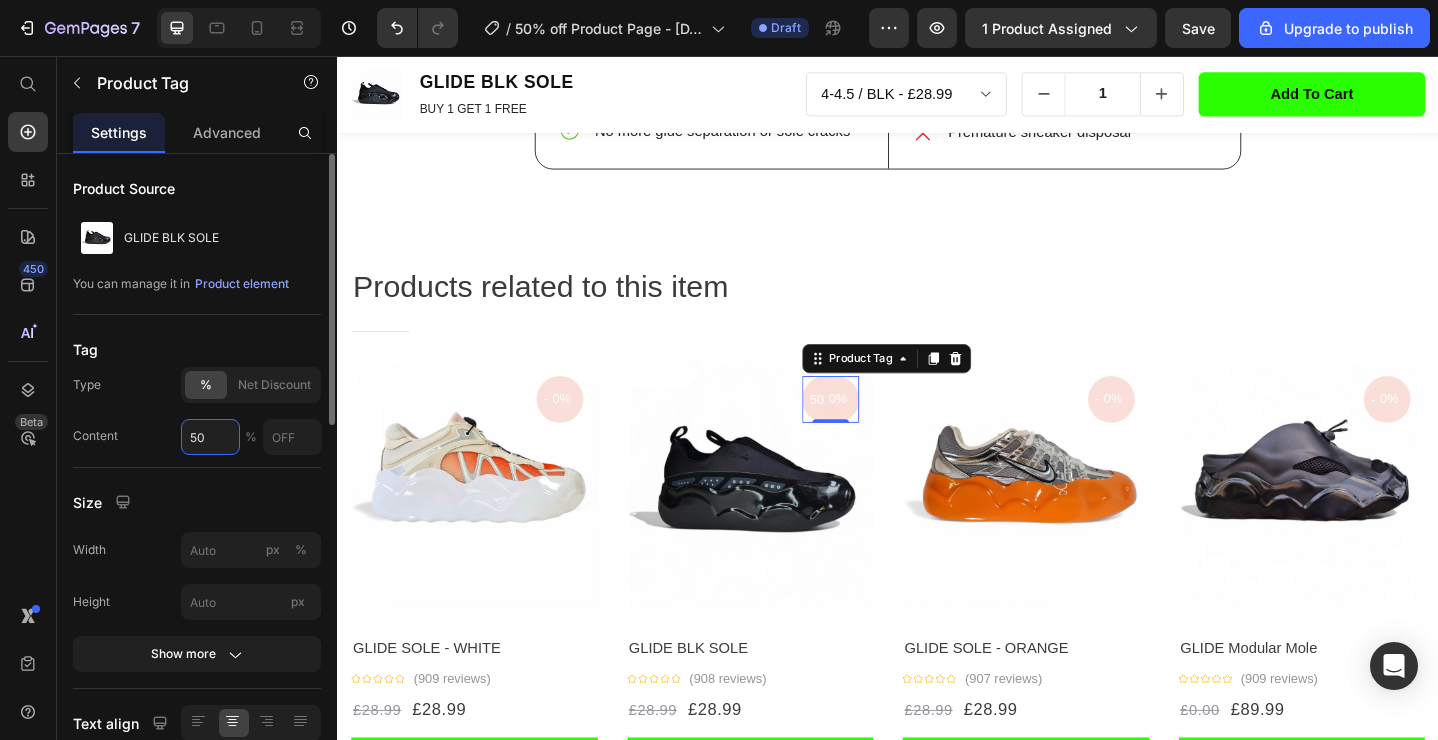 click on "50" at bounding box center (210, 437) 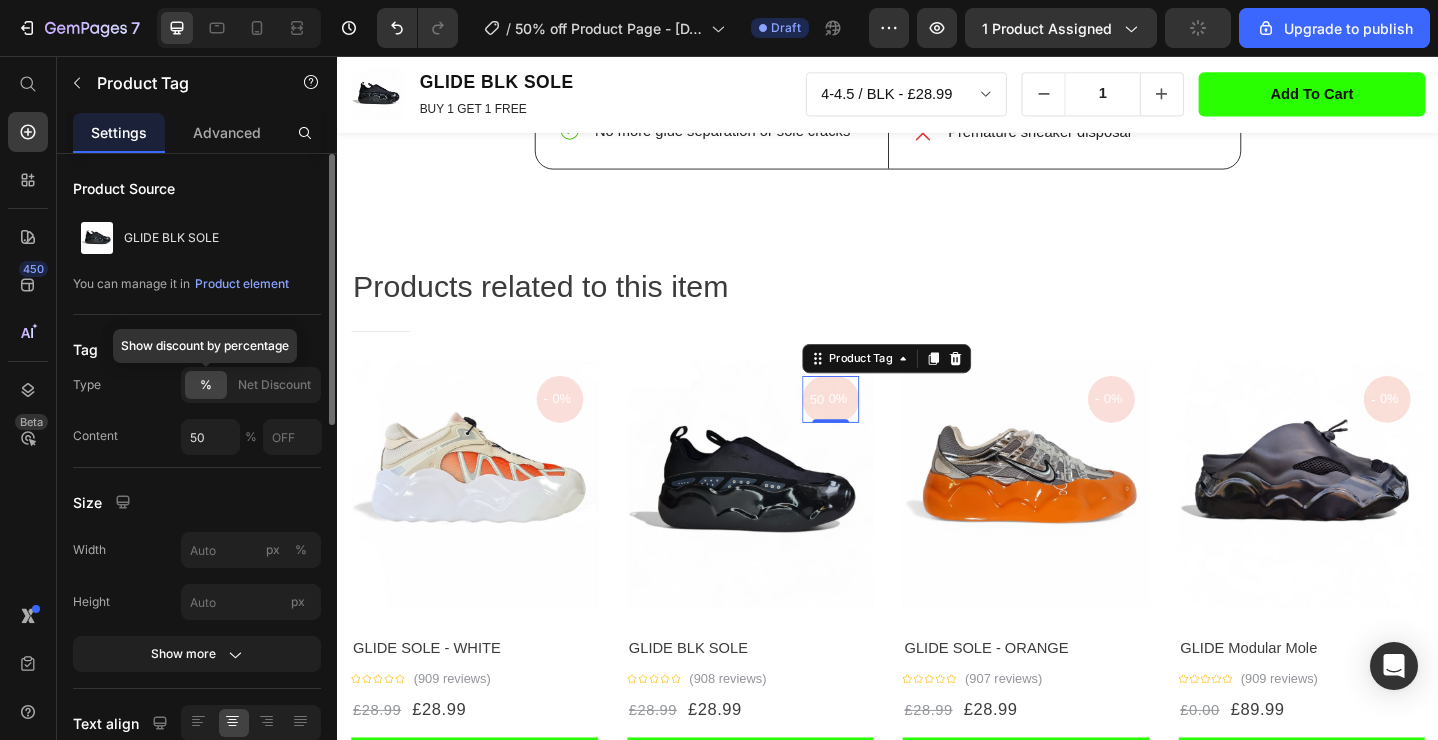click on "%" 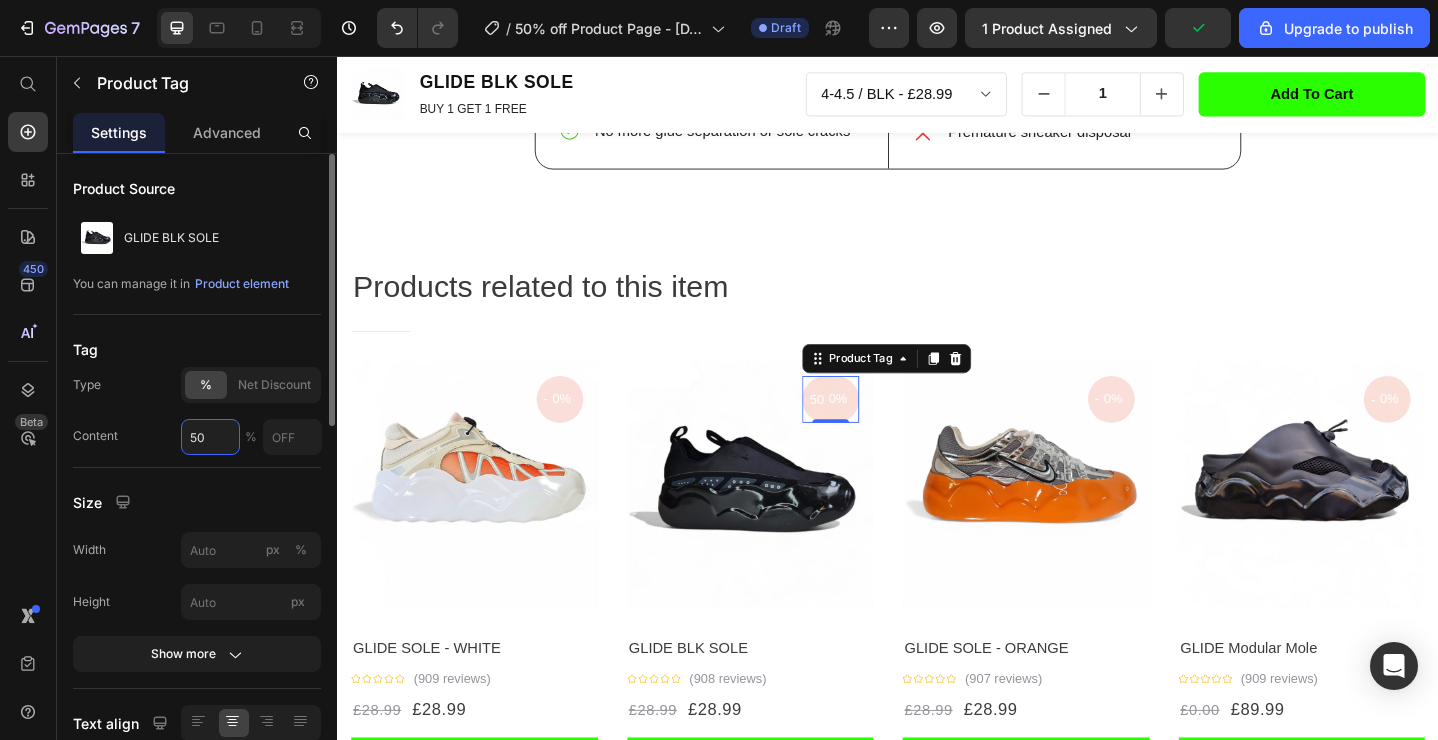 click on "50" at bounding box center (210, 437) 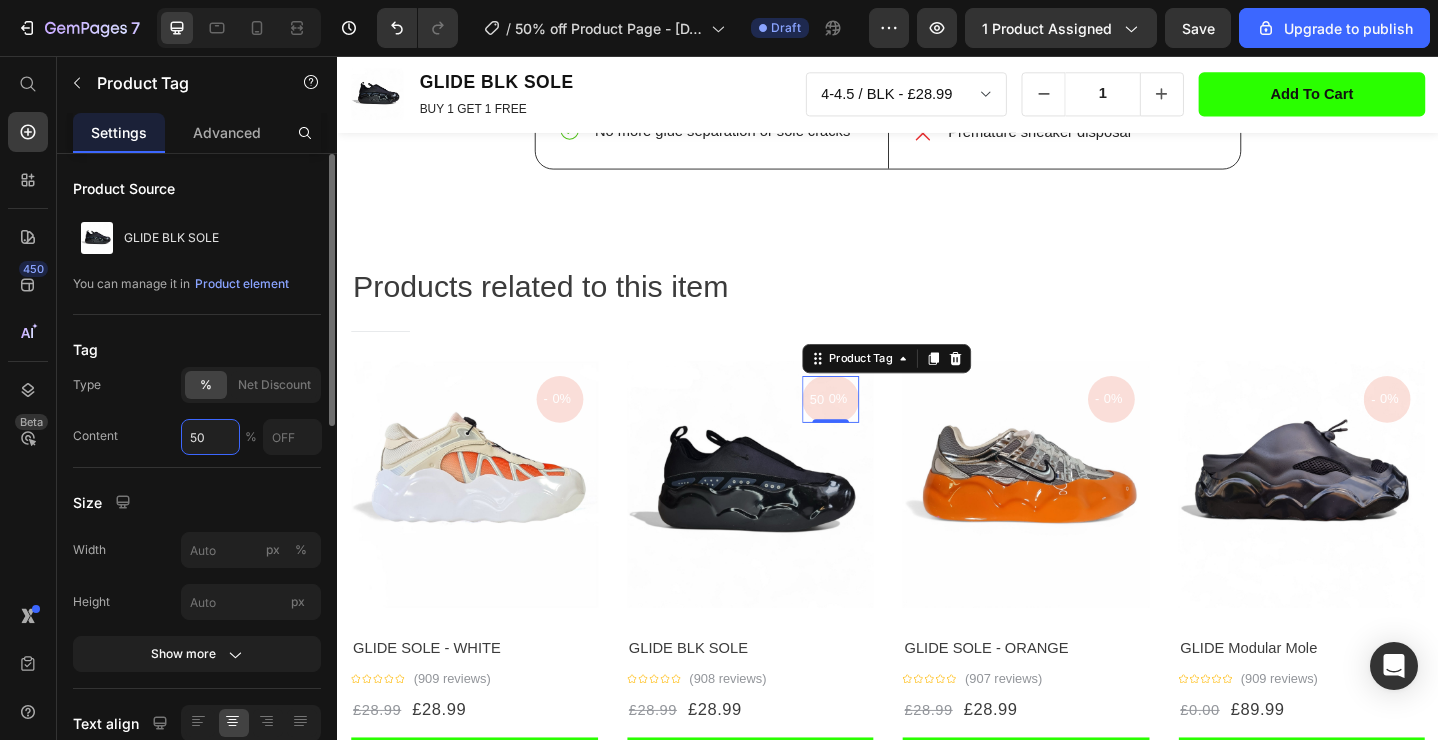 type on "5" 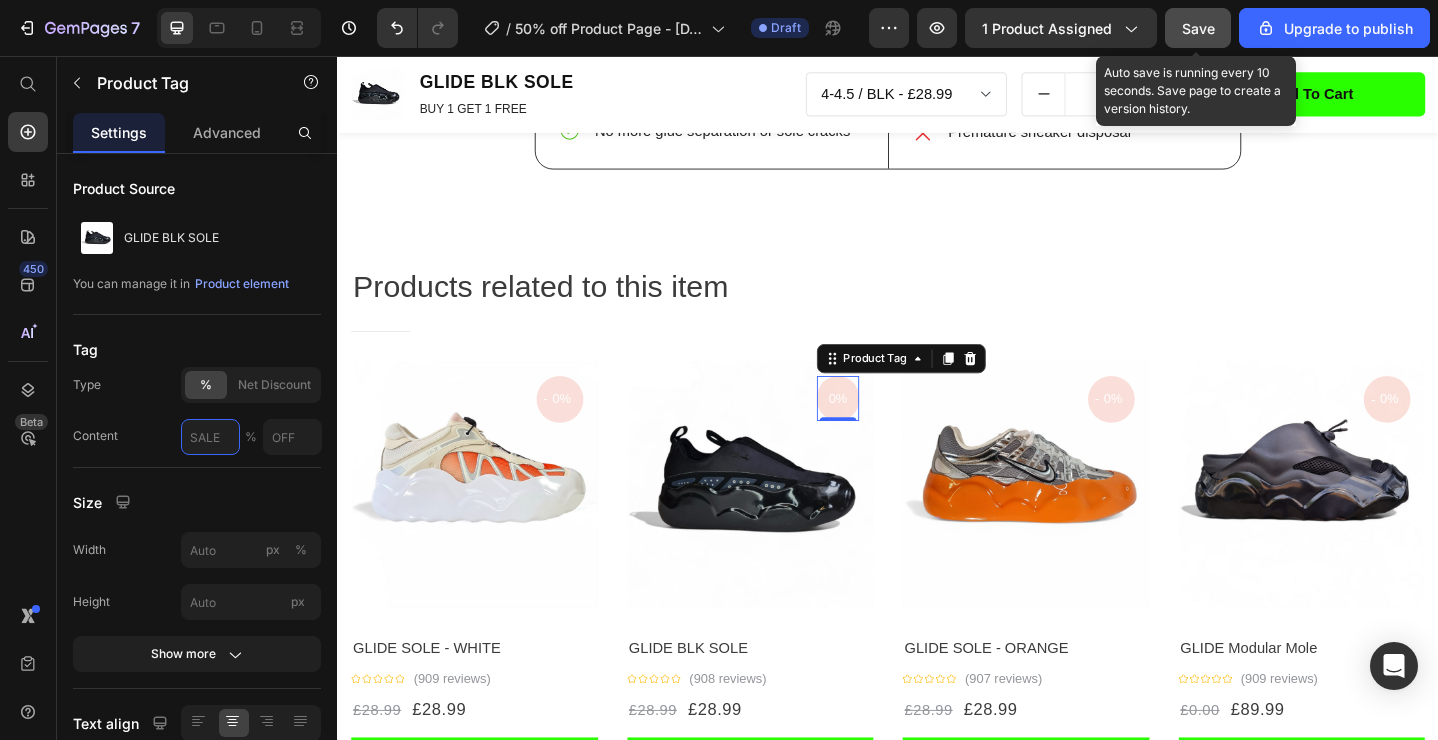 type 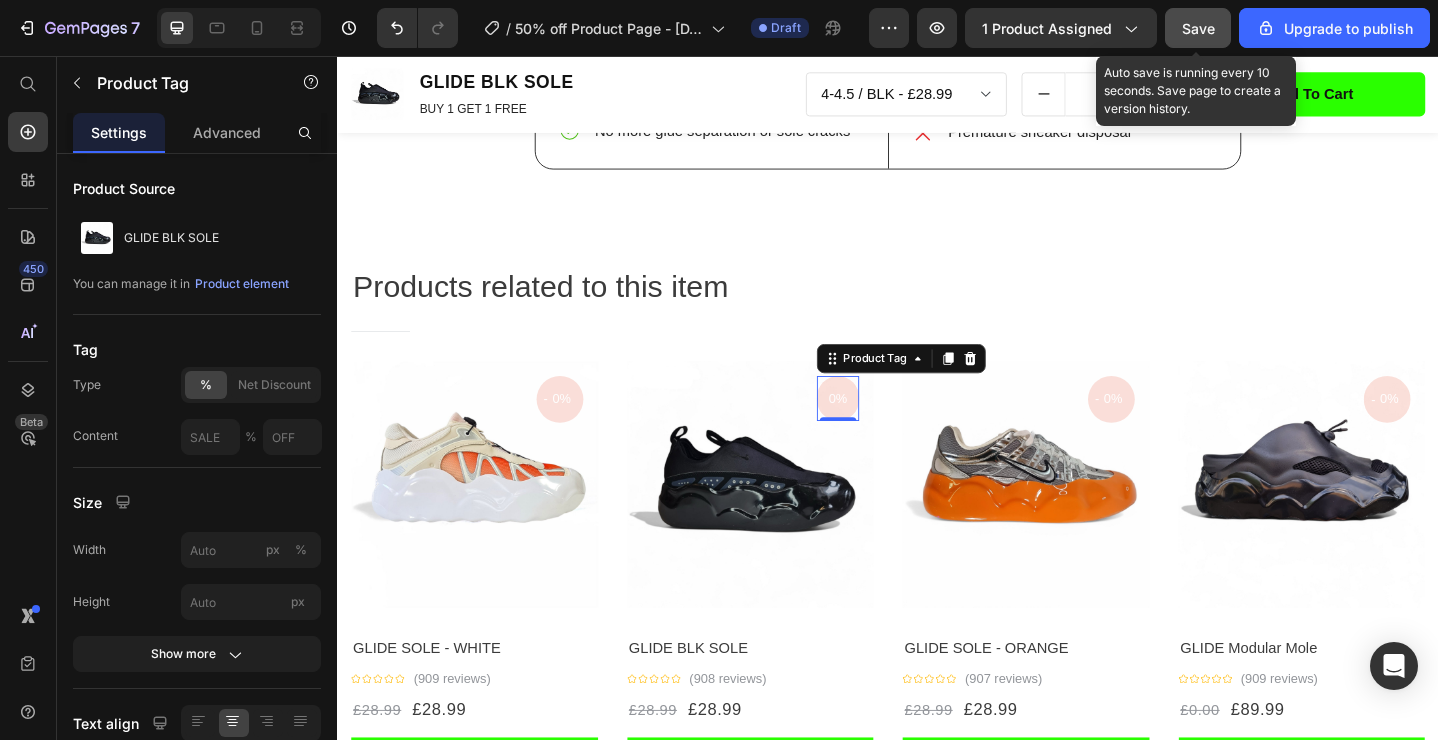 click on "Save" at bounding box center (1198, 28) 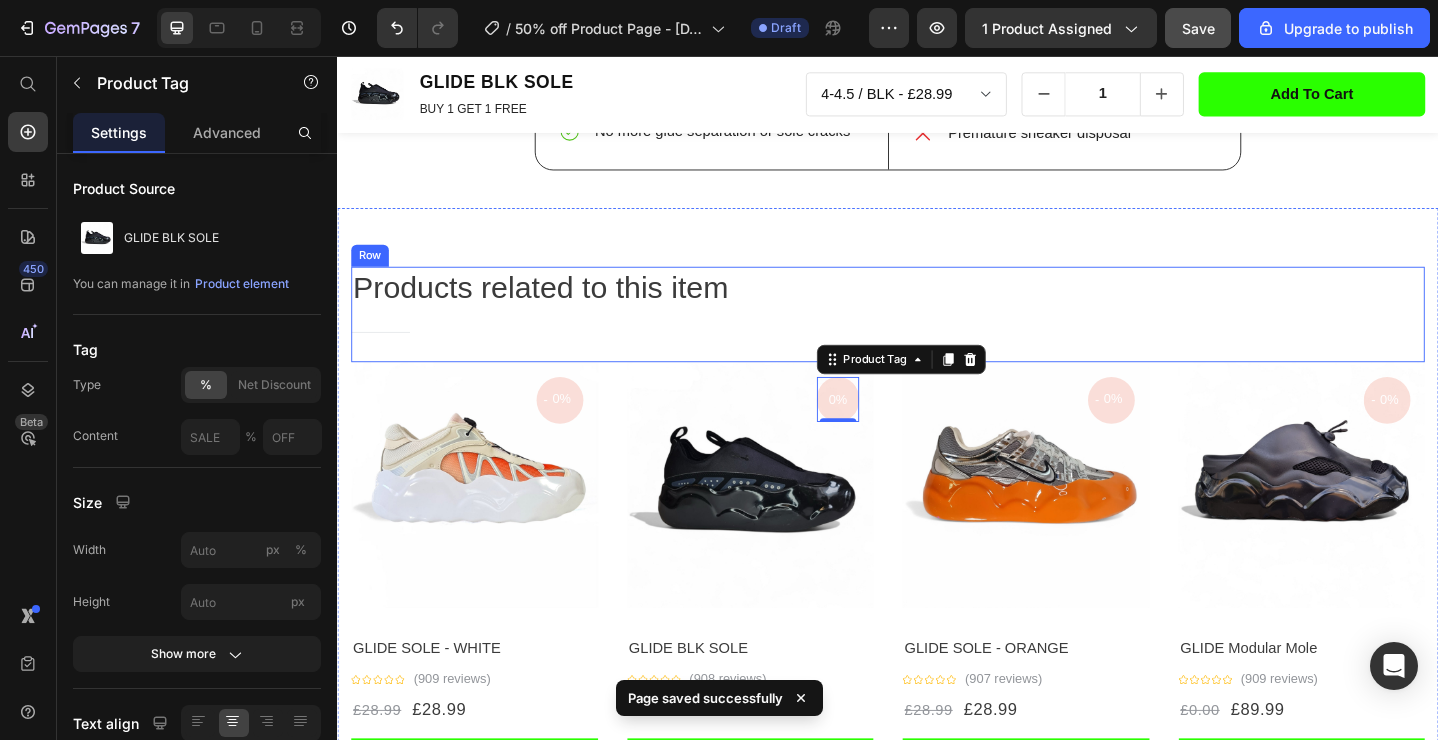 scroll, scrollTop: 0, scrollLeft: 0, axis: both 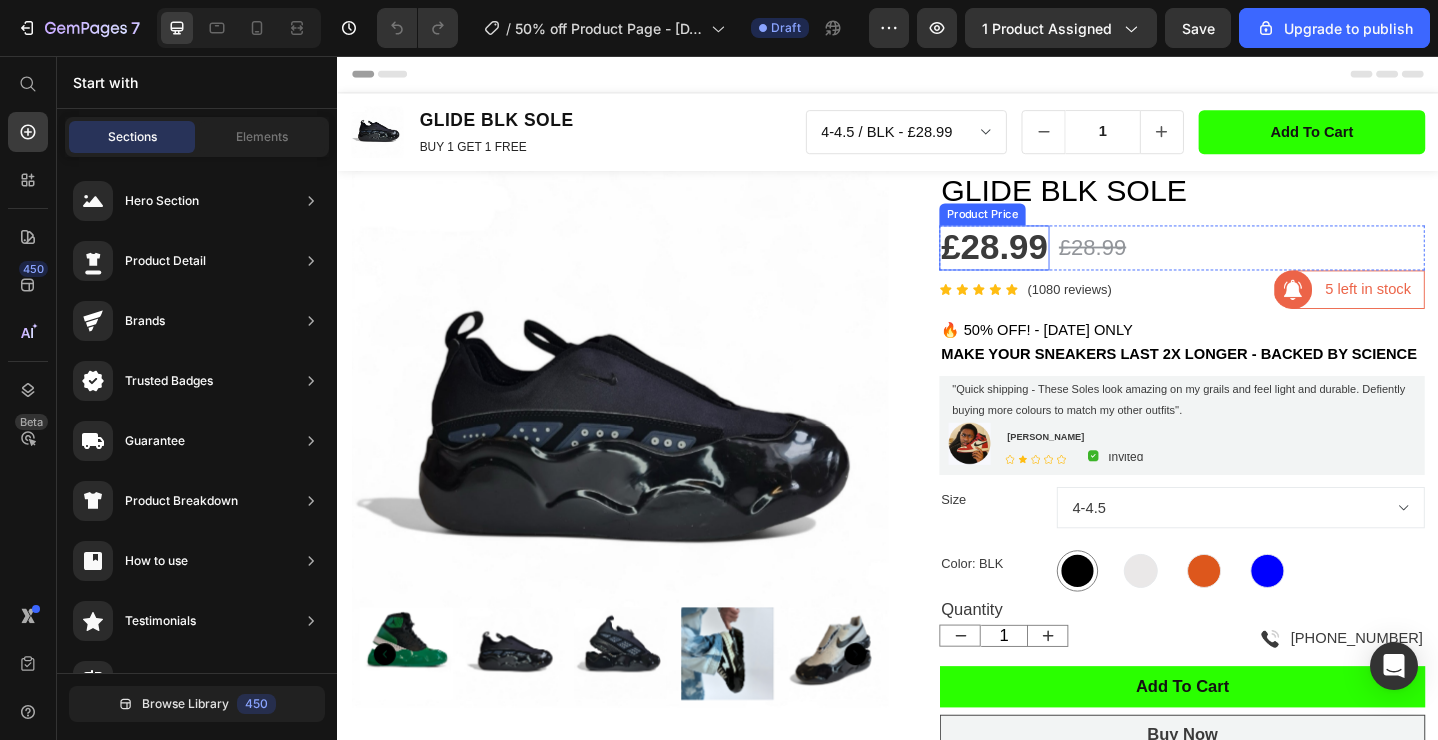 click on "£28.99" at bounding box center (1053, 266) 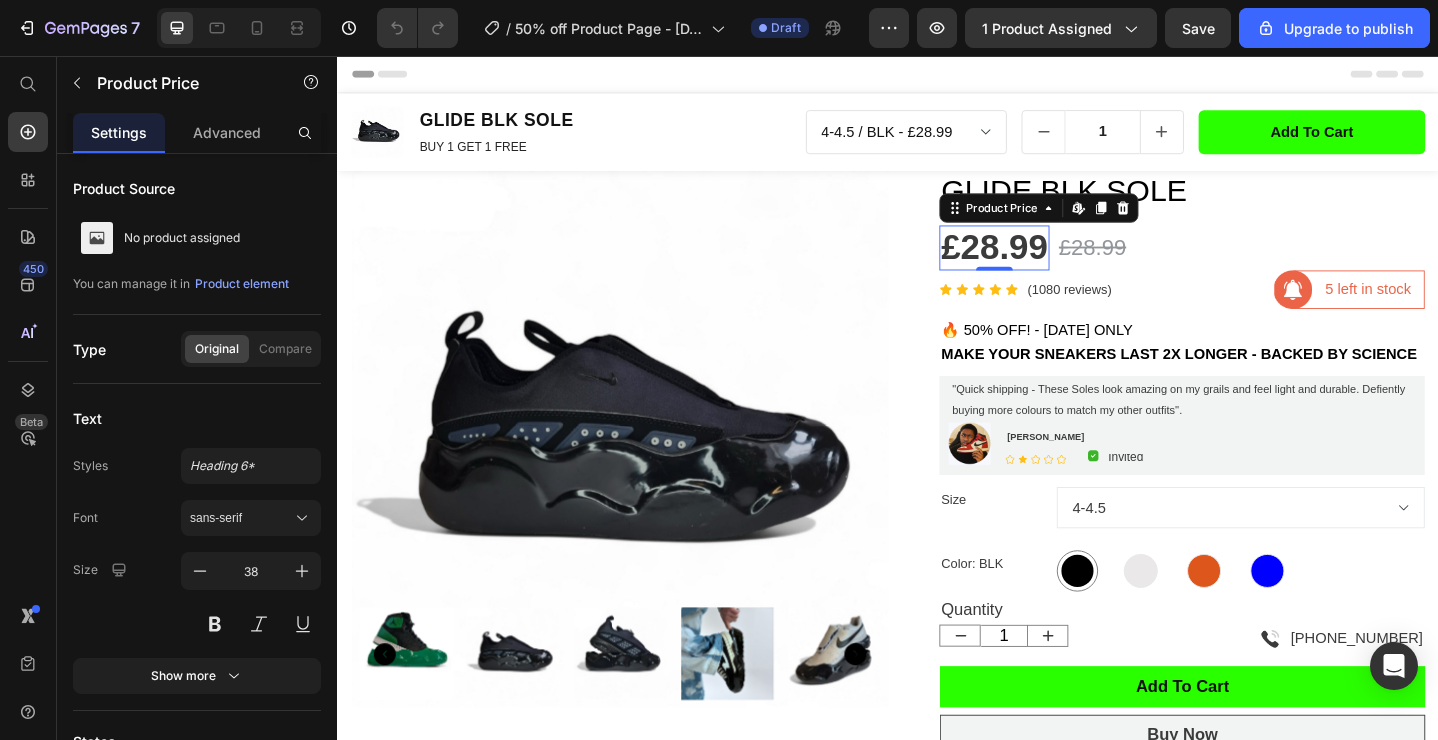 click on "£28.99" at bounding box center (1053, 266) 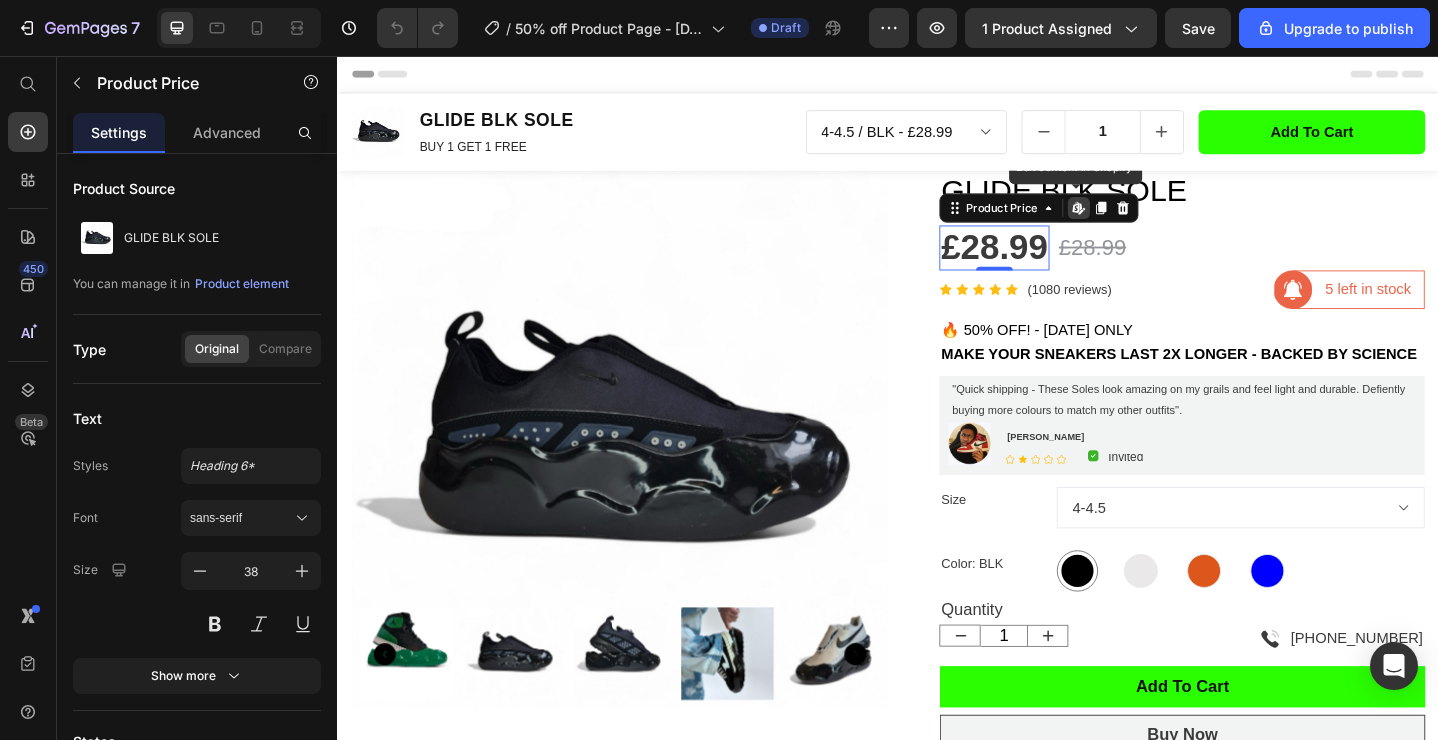 click on "£28.99" at bounding box center (1053, 266) 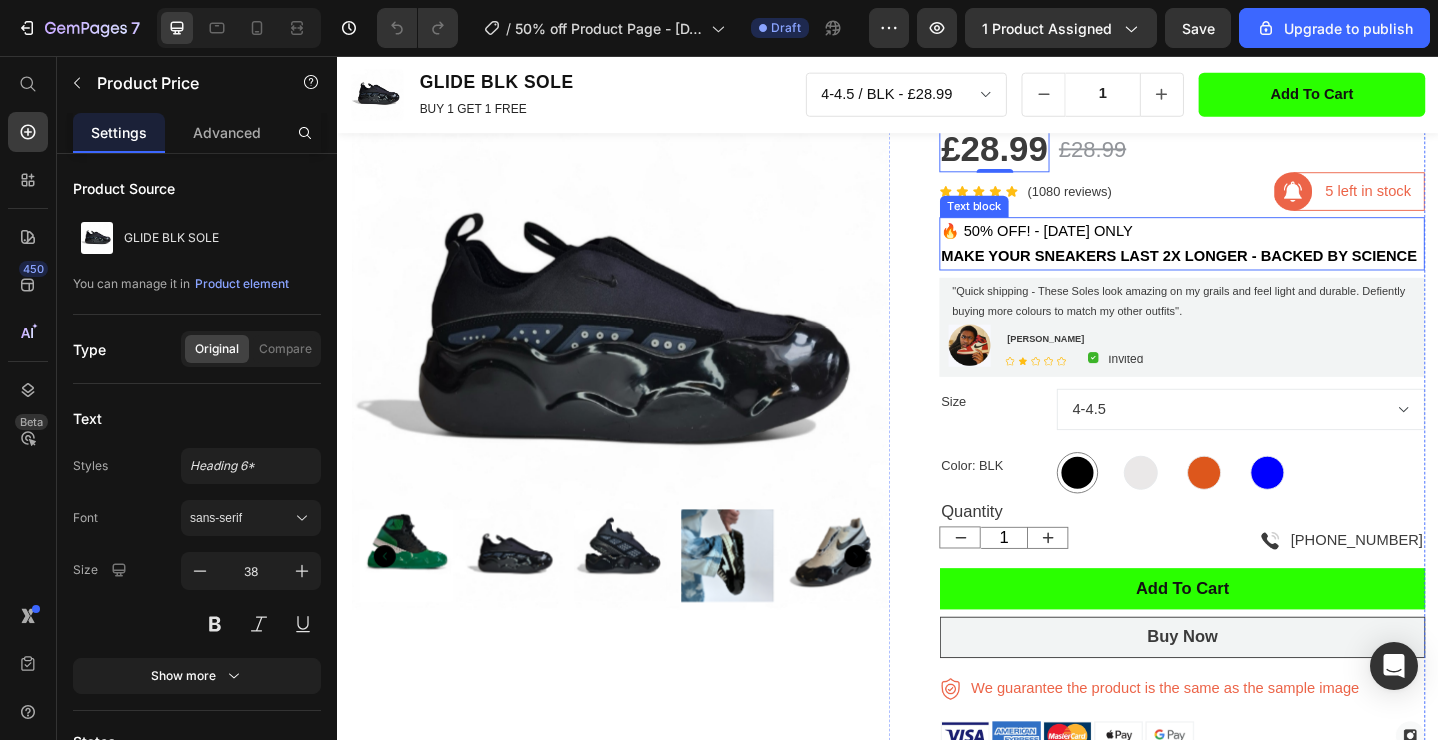 scroll, scrollTop: 0, scrollLeft: 0, axis: both 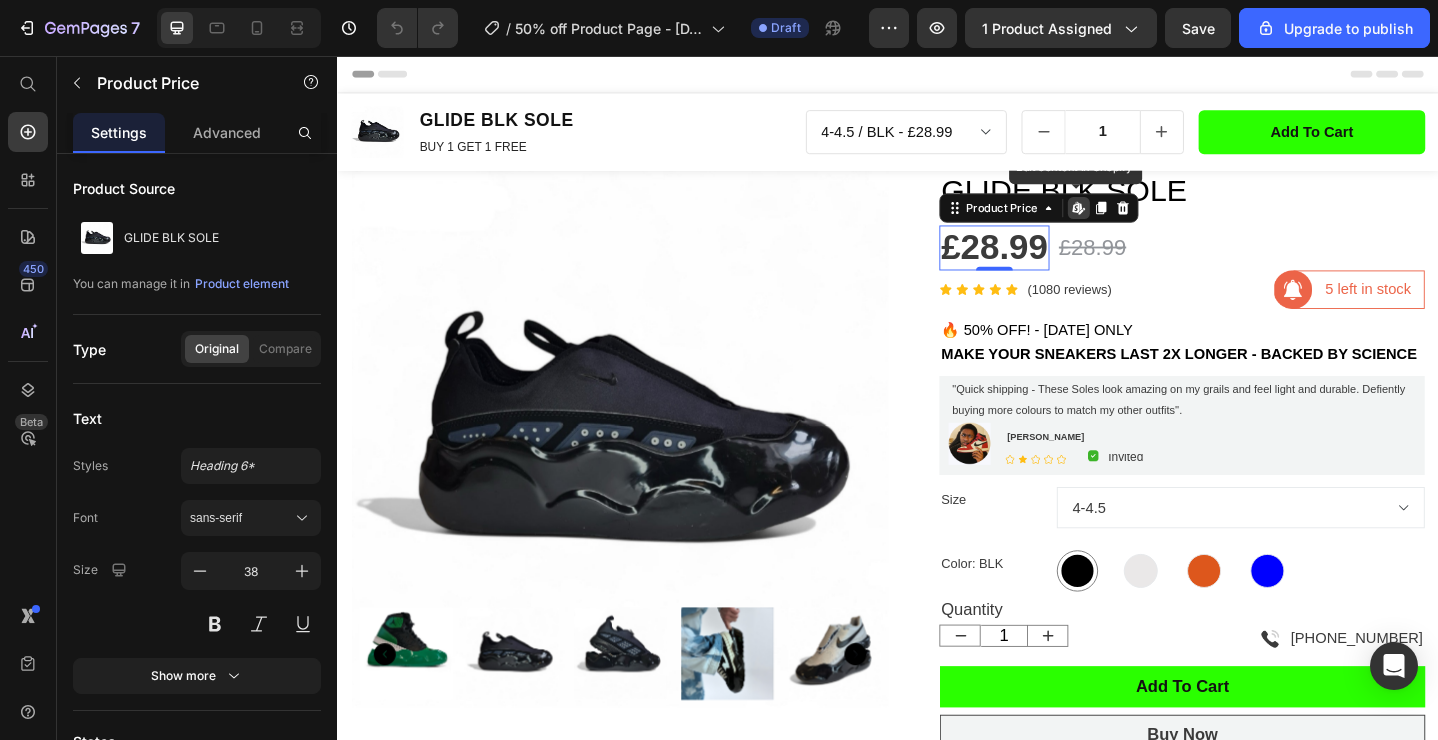 click 